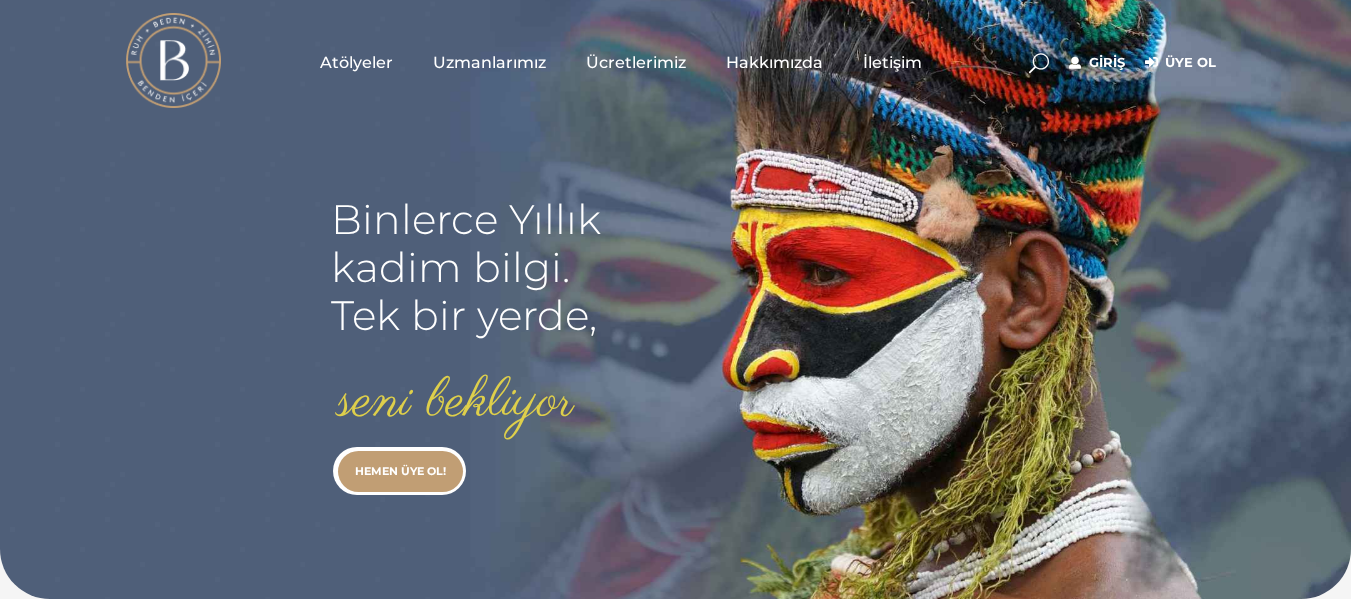 scroll, scrollTop: 0, scrollLeft: 0, axis: both 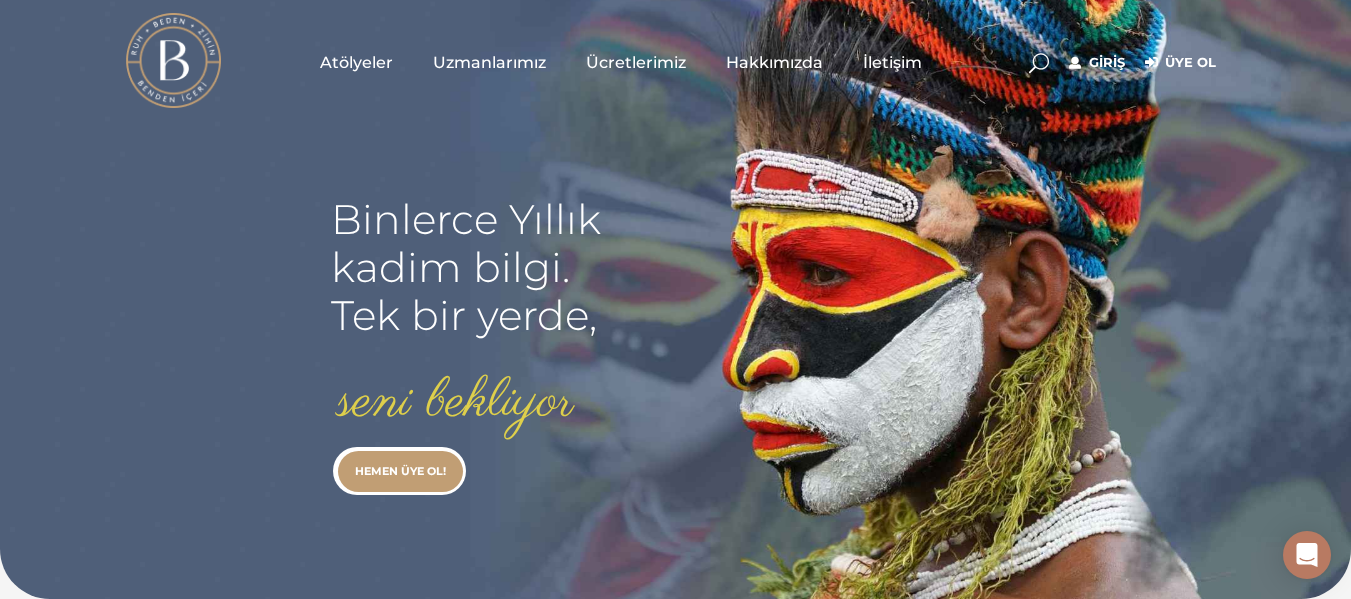 type on "[EMAIL]" 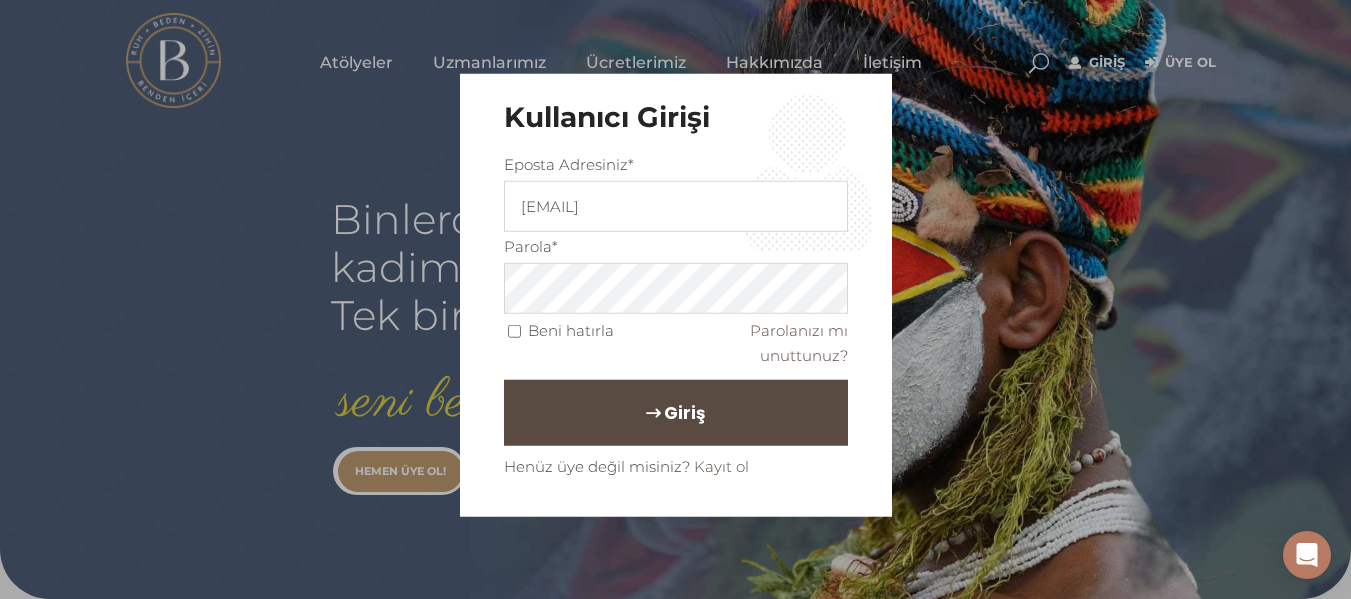 click on "Giriş" at bounding box center (676, 412) 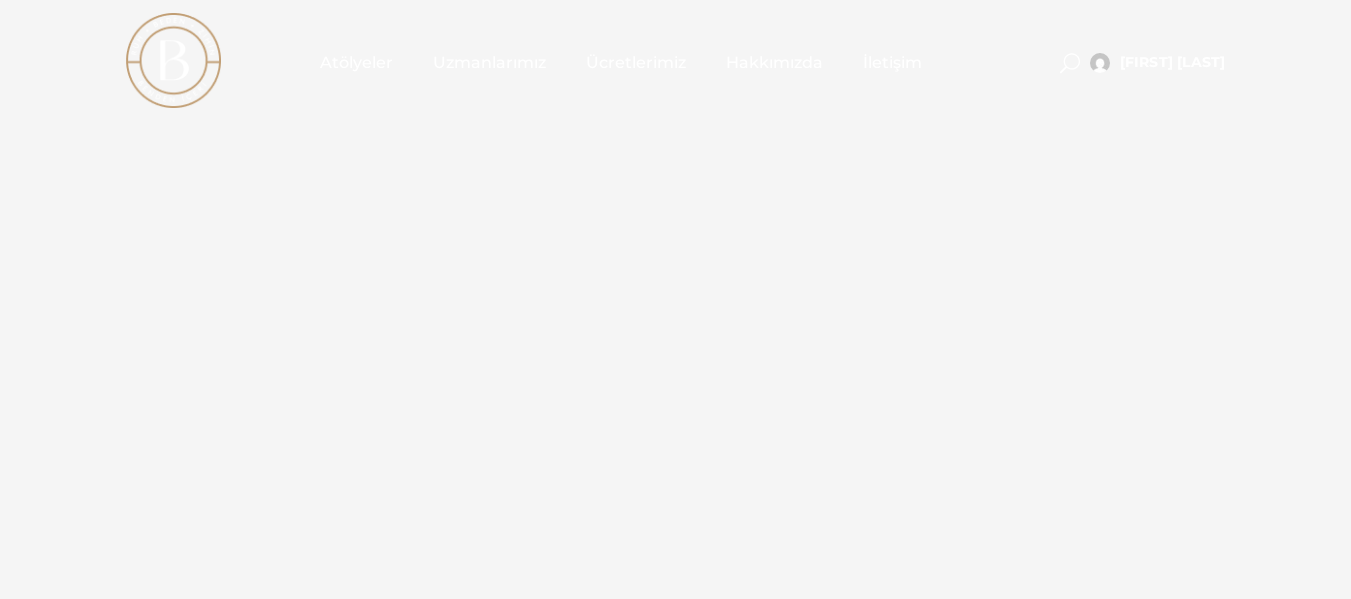 scroll, scrollTop: 0, scrollLeft: 0, axis: both 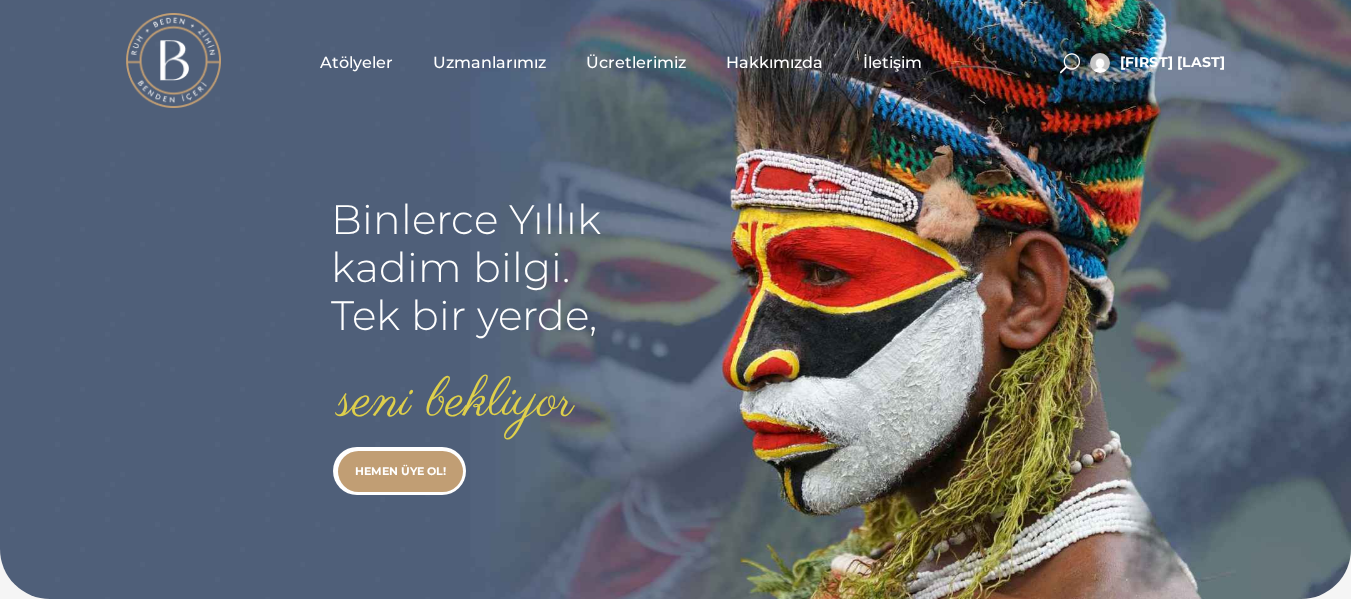 click on "Uzmanlarımız" at bounding box center [489, 62] 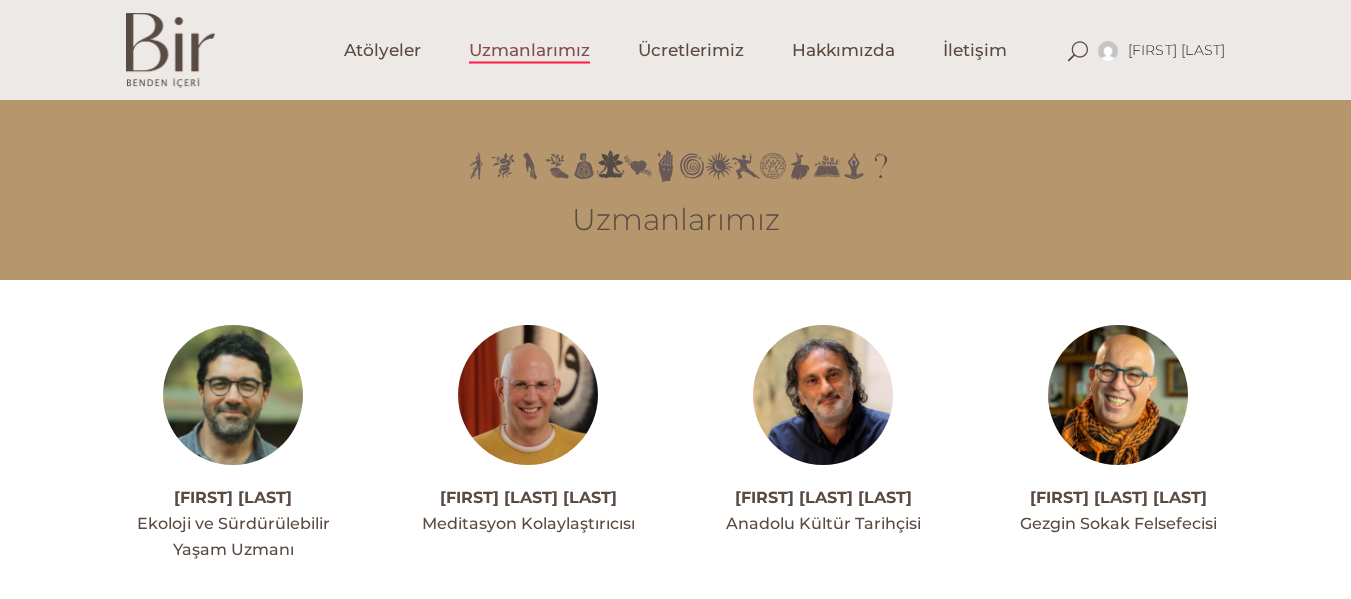 scroll, scrollTop: 0, scrollLeft: 0, axis: both 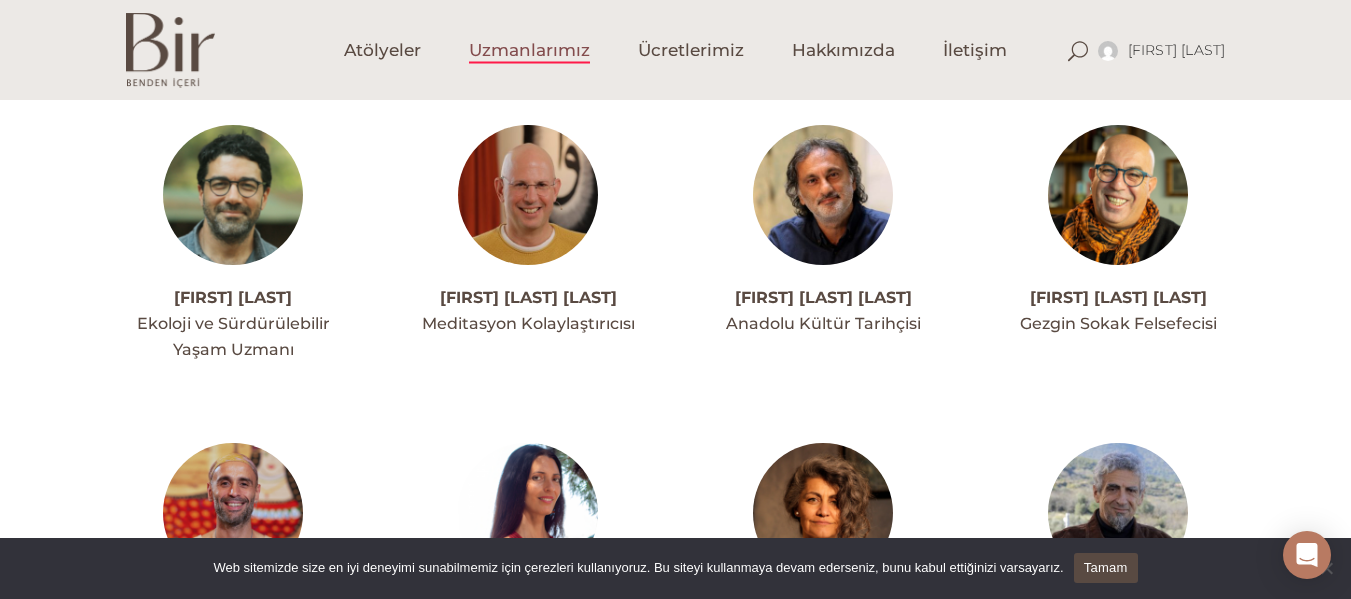 click at bounding box center (528, 195) 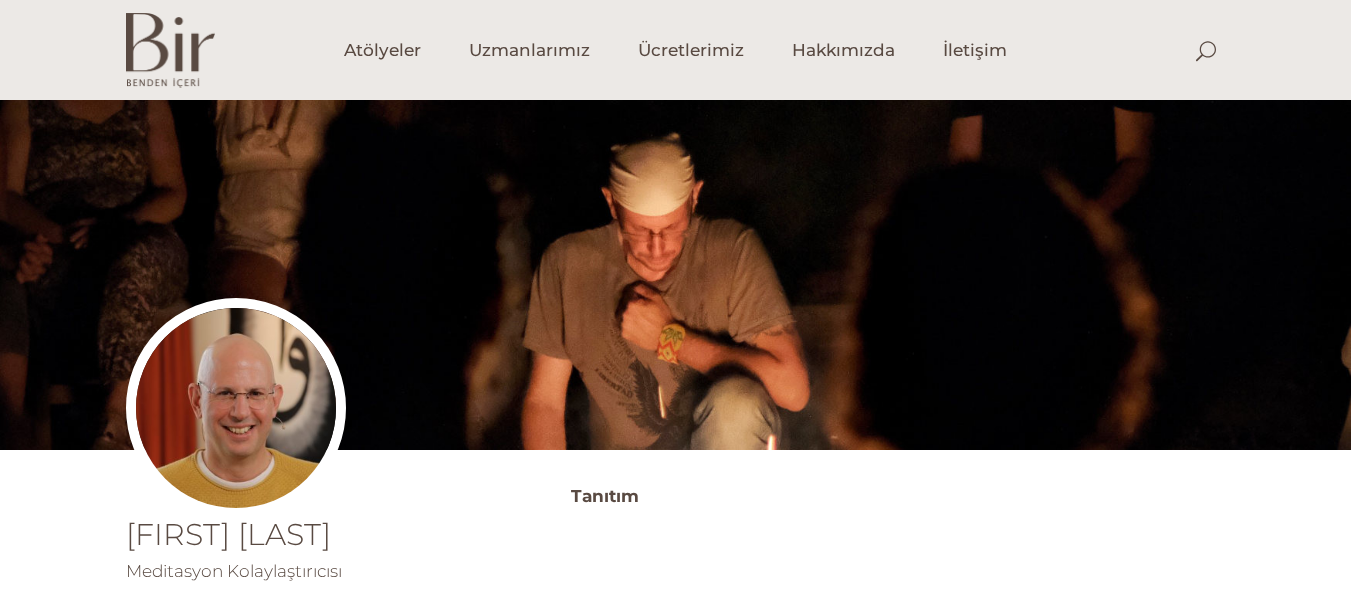 scroll, scrollTop: 0, scrollLeft: 0, axis: both 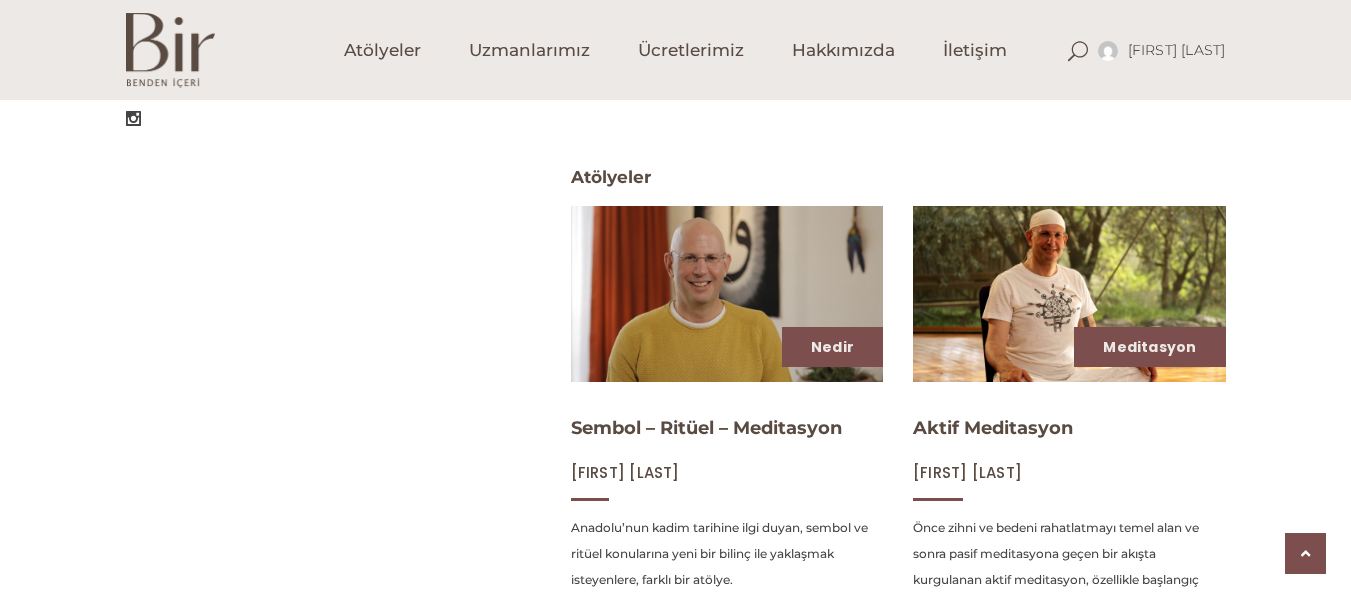 click at bounding box center [1069, 293] 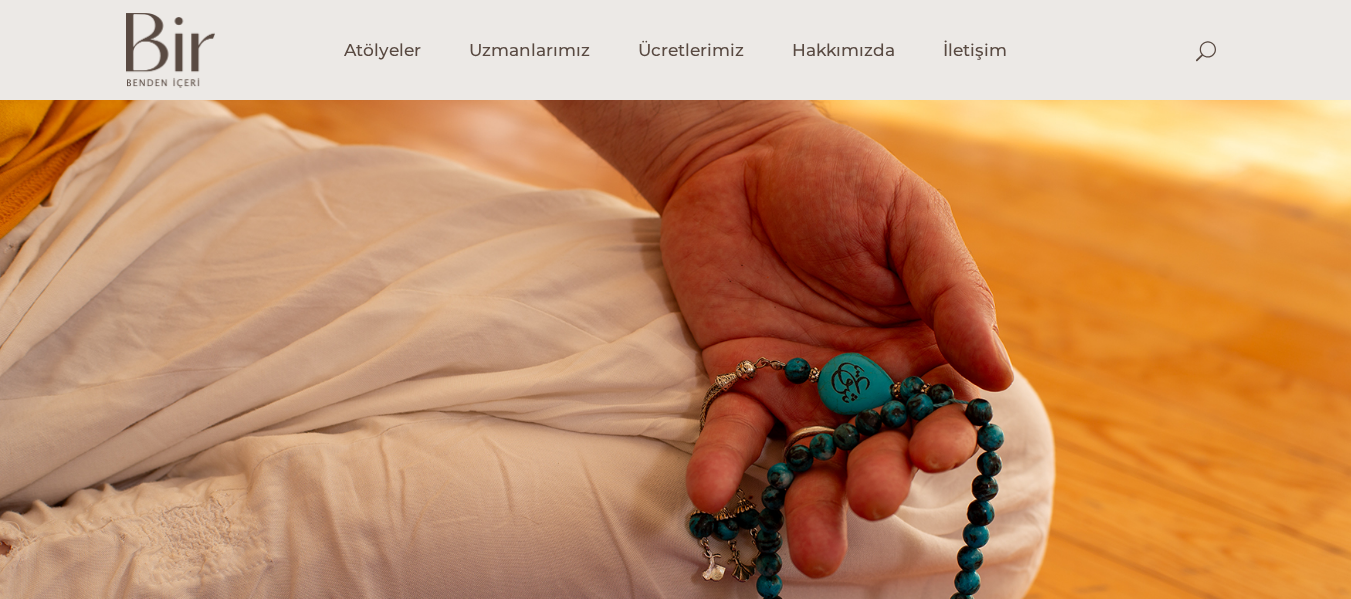 scroll, scrollTop: 0, scrollLeft: 0, axis: both 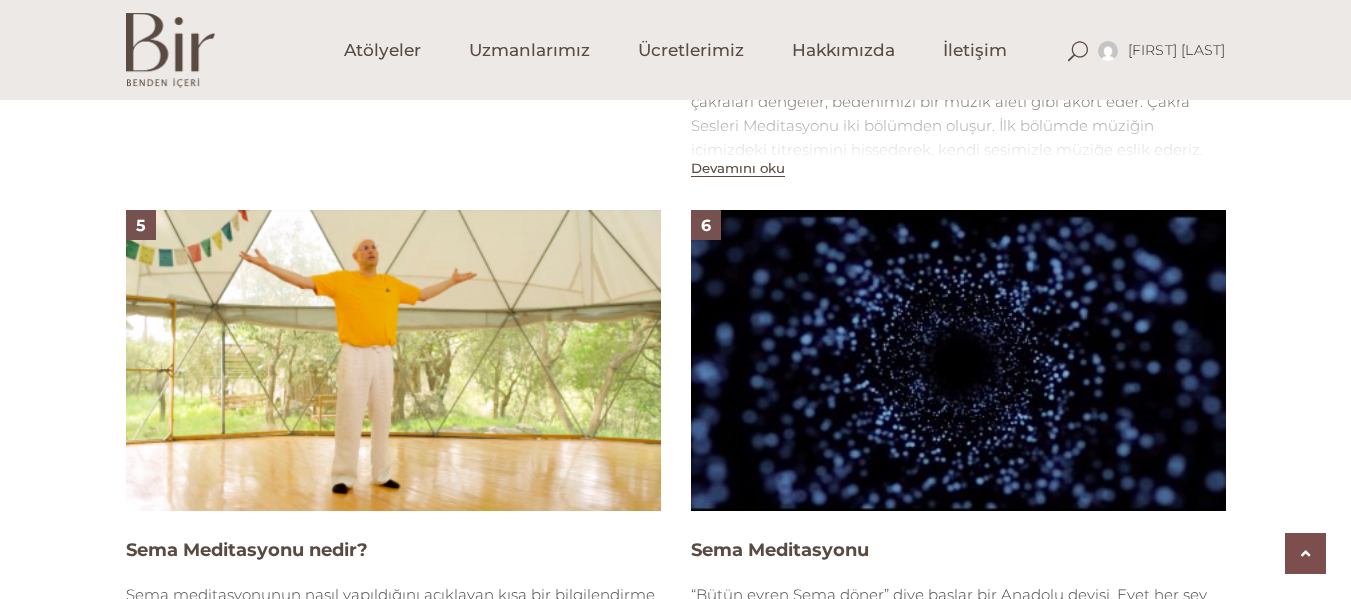 click at bounding box center (958, 360) 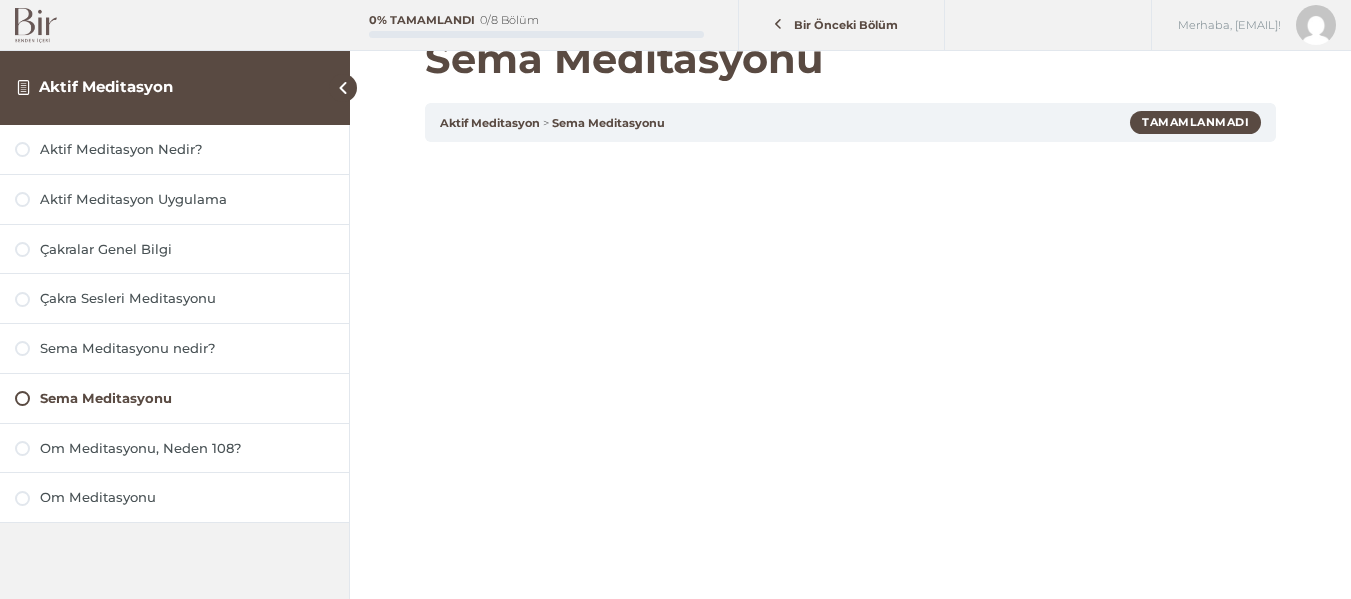 scroll, scrollTop: 160, scrollLeft: 0, axis: vertical 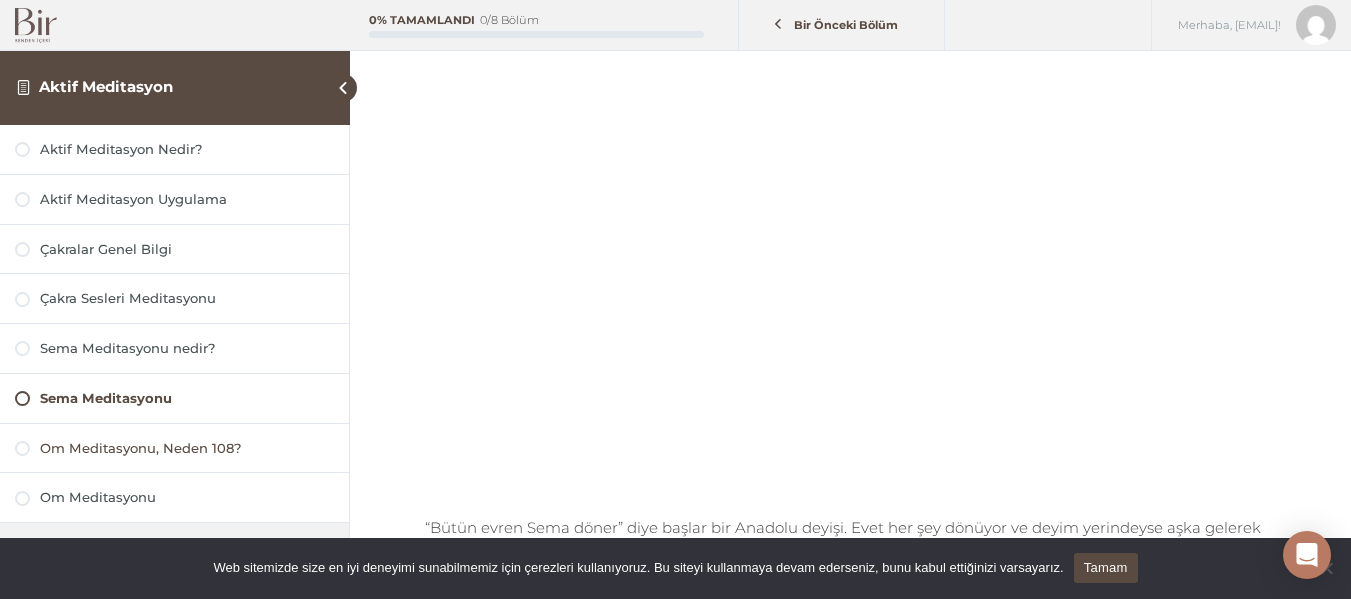 click on "Om Meditasyonu, Neden 108?" at bounding box center [187, 448] 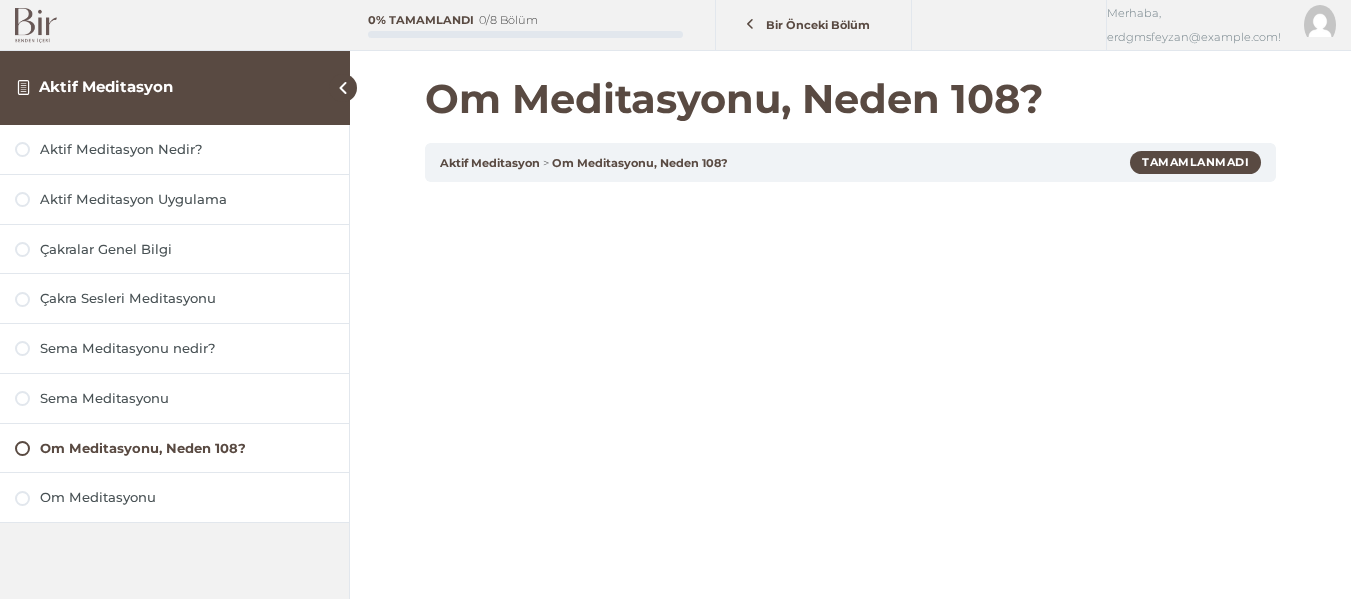 scroll, scrollTop: 0, scrollLeft: 0, axis: both 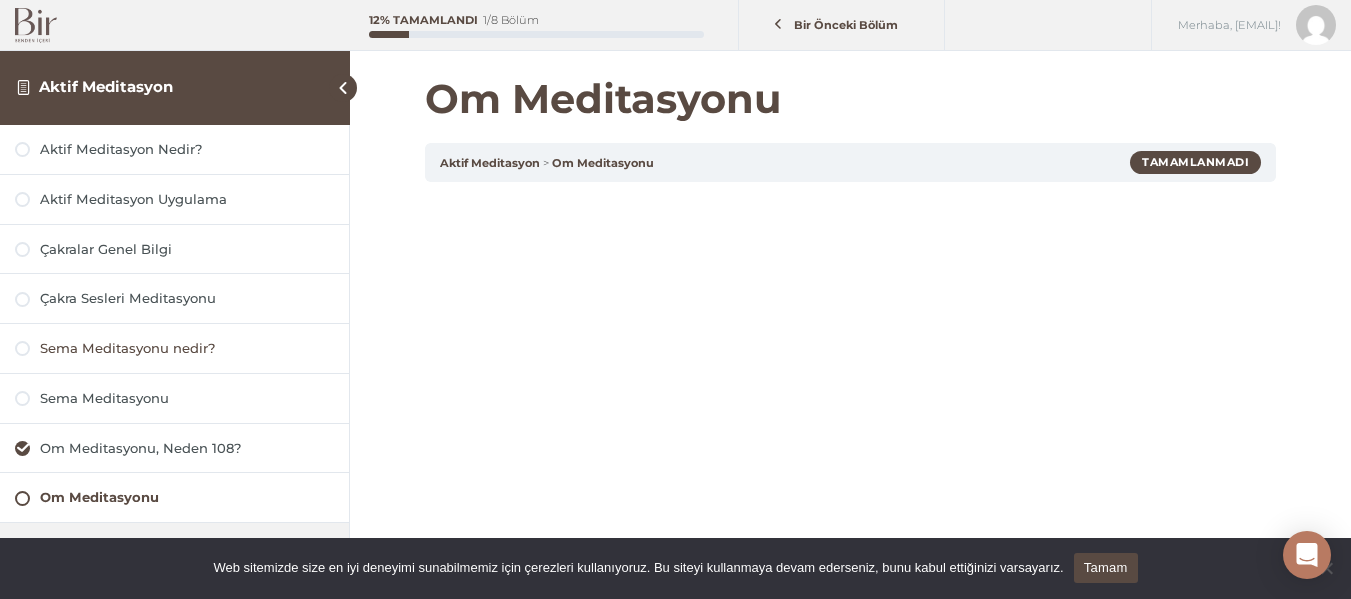 click on "Sema Meditasyonu nedir?" at bounding box center (187, 348) 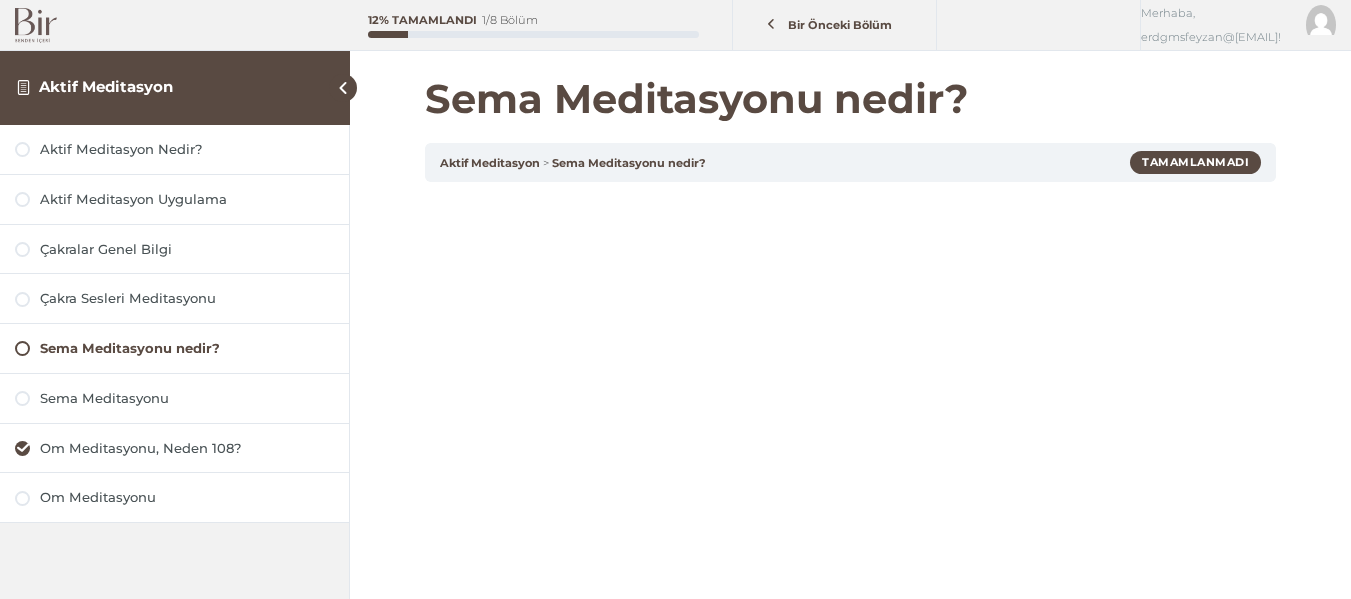 scroll, scrollTop: 0, scrollLeft: 0, axis: both 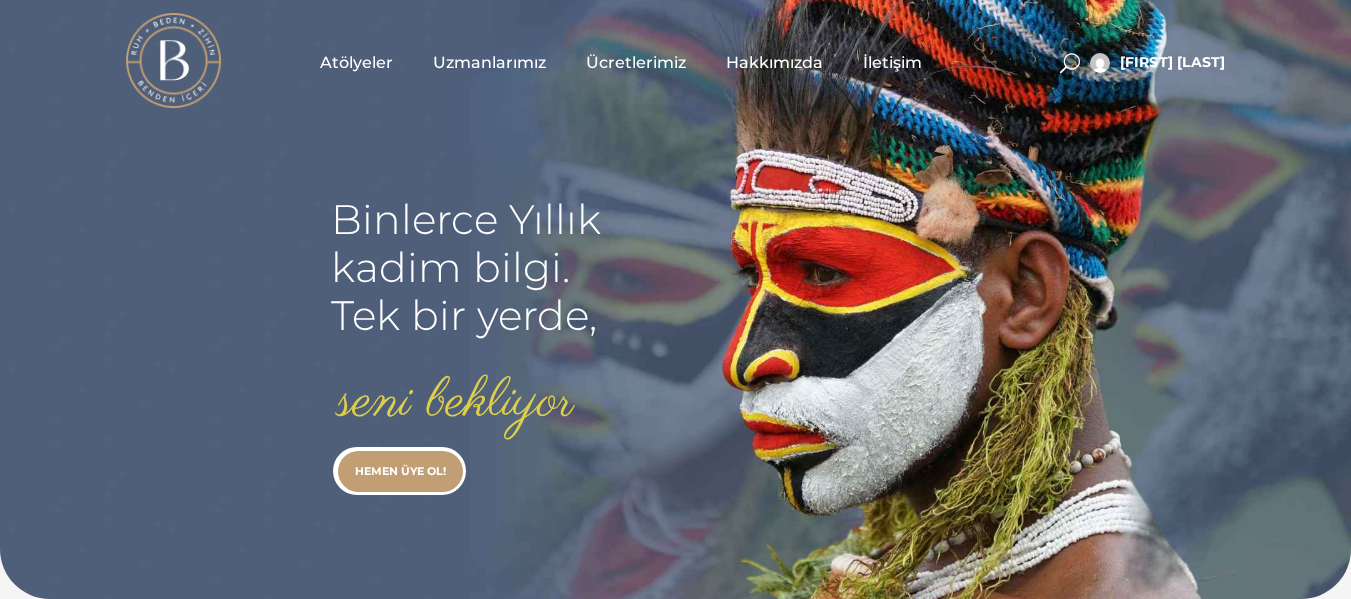 click on "Uzmanlarımız" at bounding box center [489, 62] 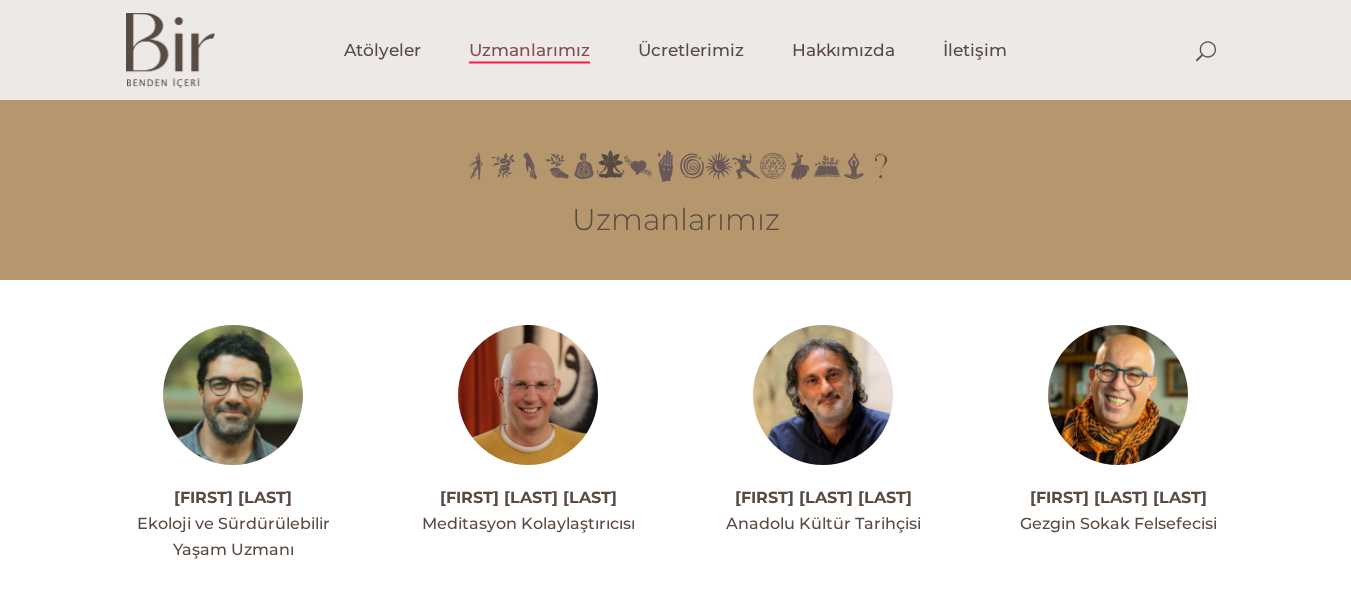 scroll, scrollTop: 0, scrollLeft: 0, axis: both 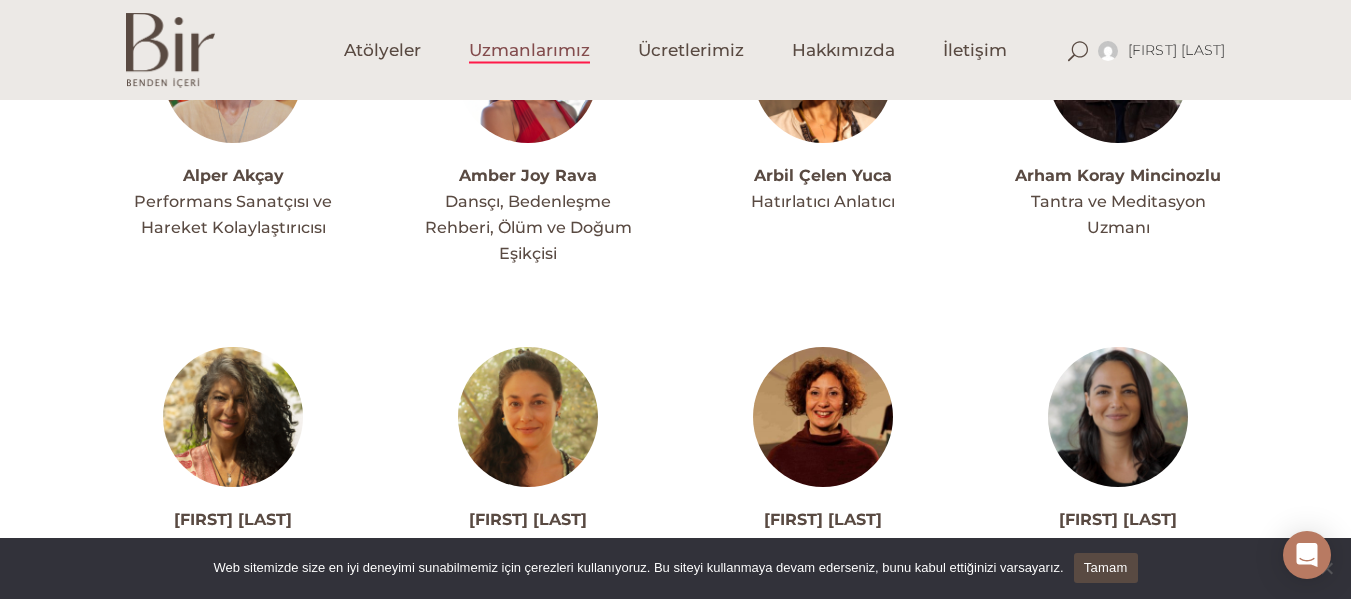 click on "Performans Sanatçısı ve Hareket Kolaylaştırıcısı" at bounding box center (233, 214) 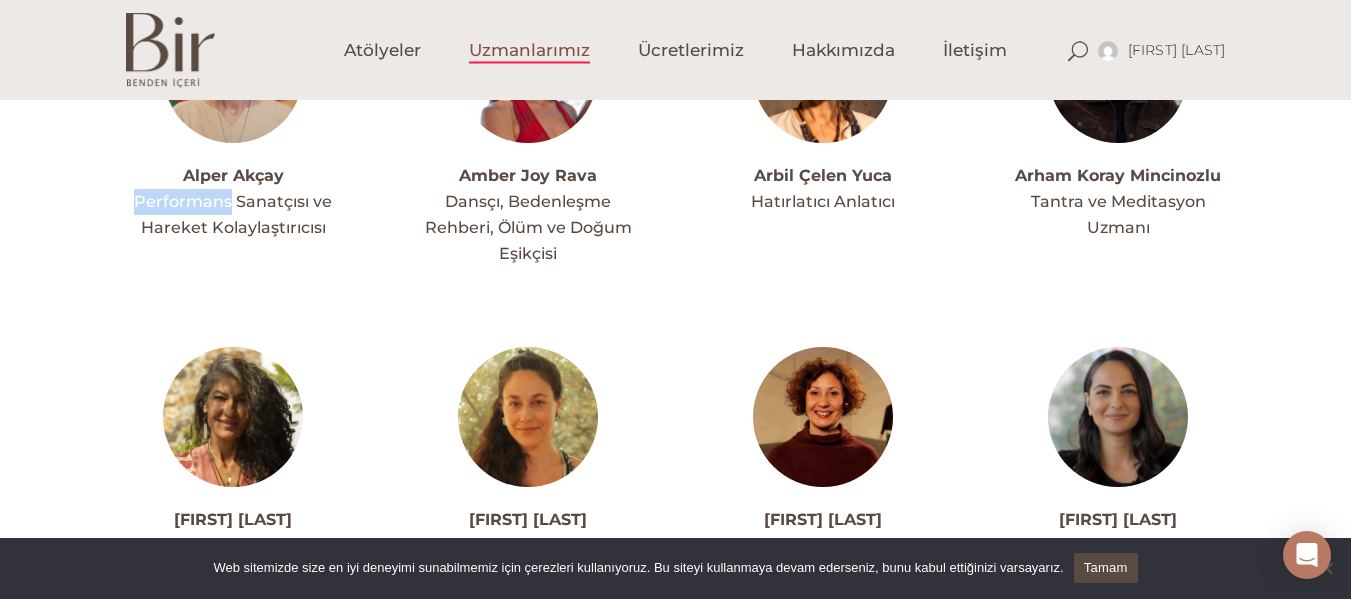 click on "Performans Sanatçısı ve Hareket Kolaylaştırıcısı" at bounding box center (233, 214) 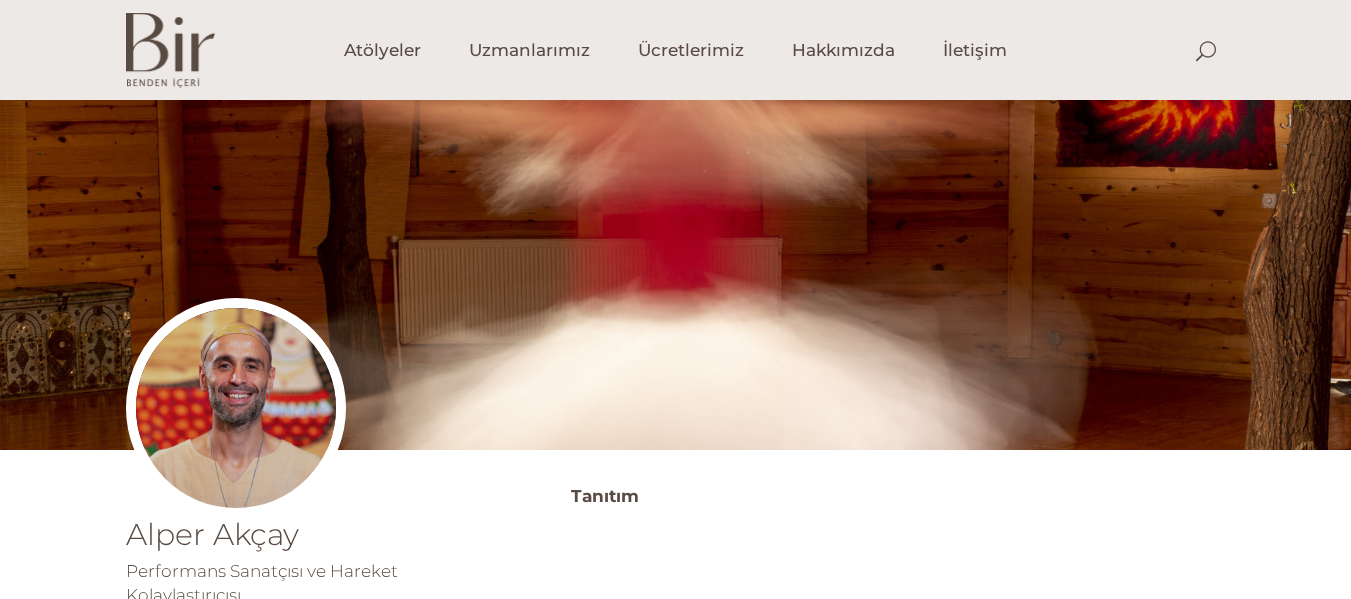 scroll, scrollTop: 0, scrollLeft: 0, axis: both 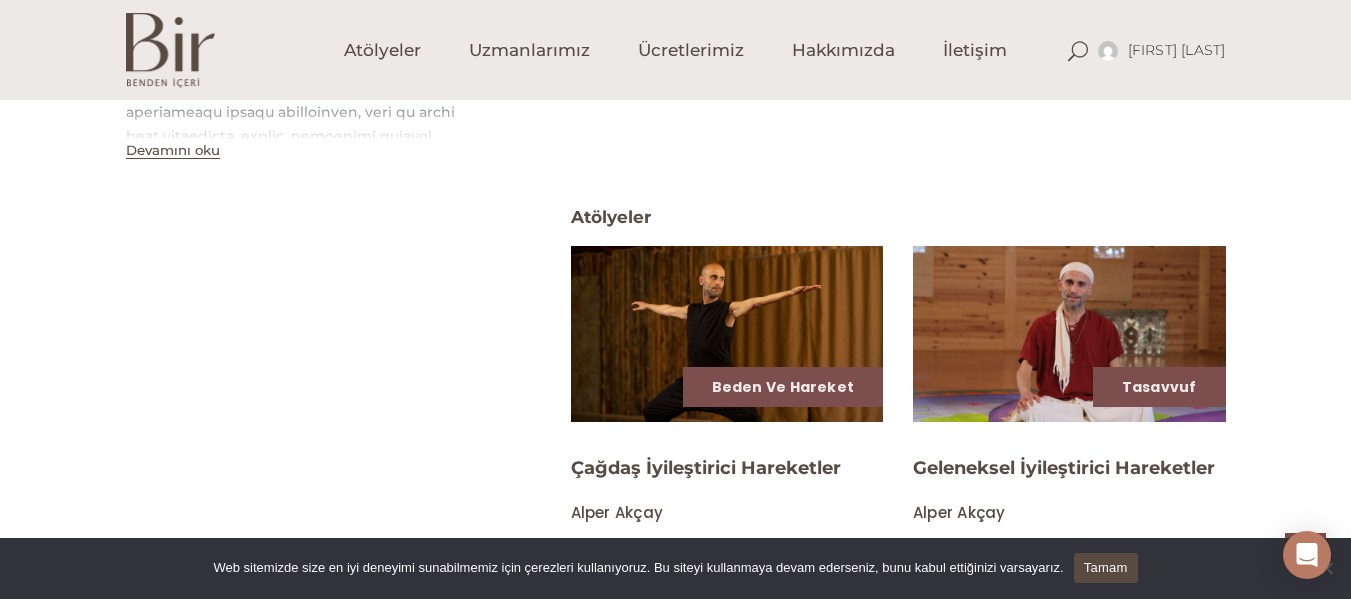 click at bounding box center (1069, 333) 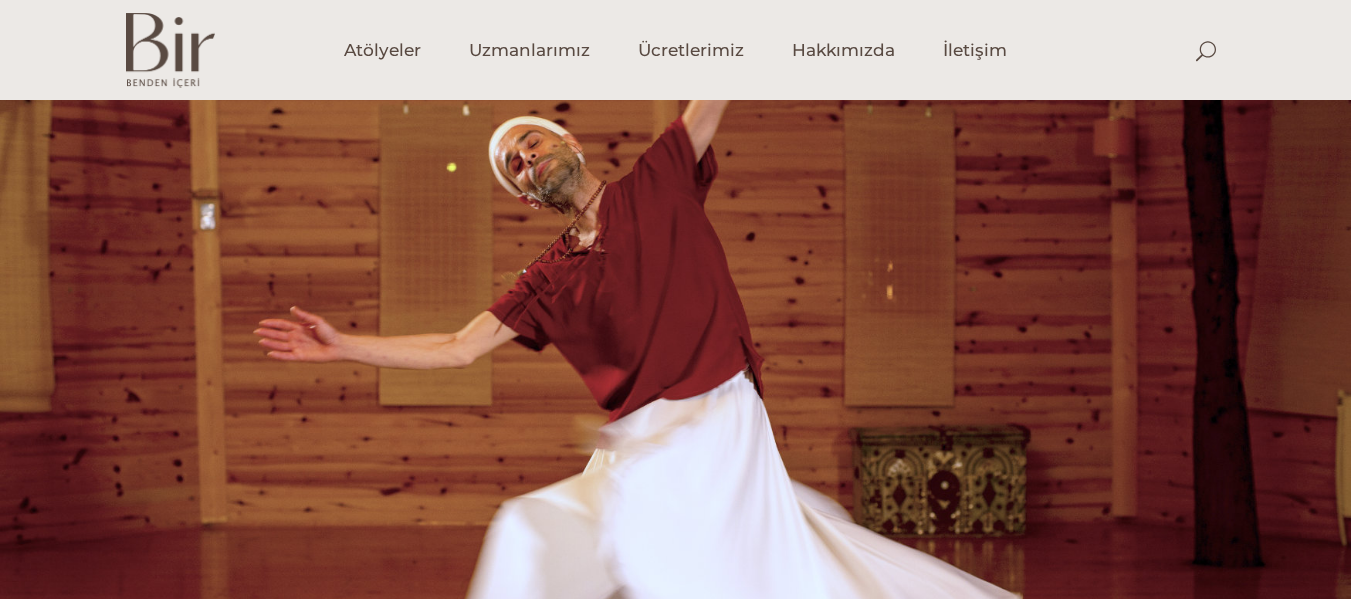 scroll, scrollTop: 0, scrollLeft: 0, axis: both 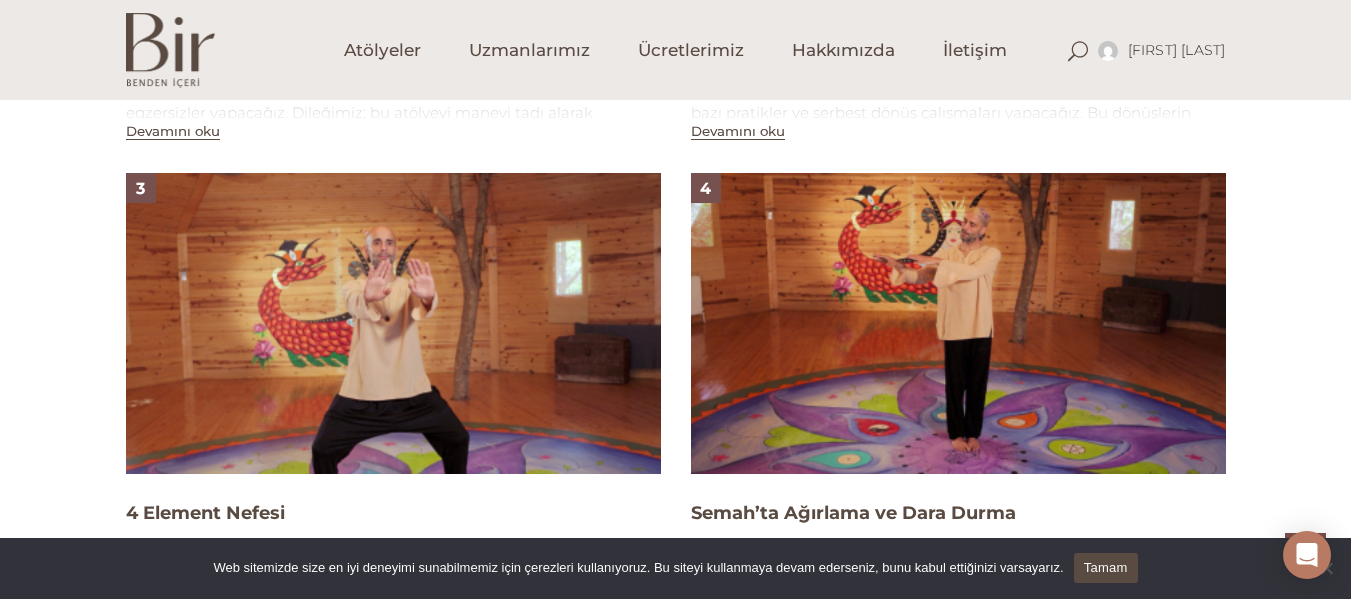 click at bounding box center (393, 323) 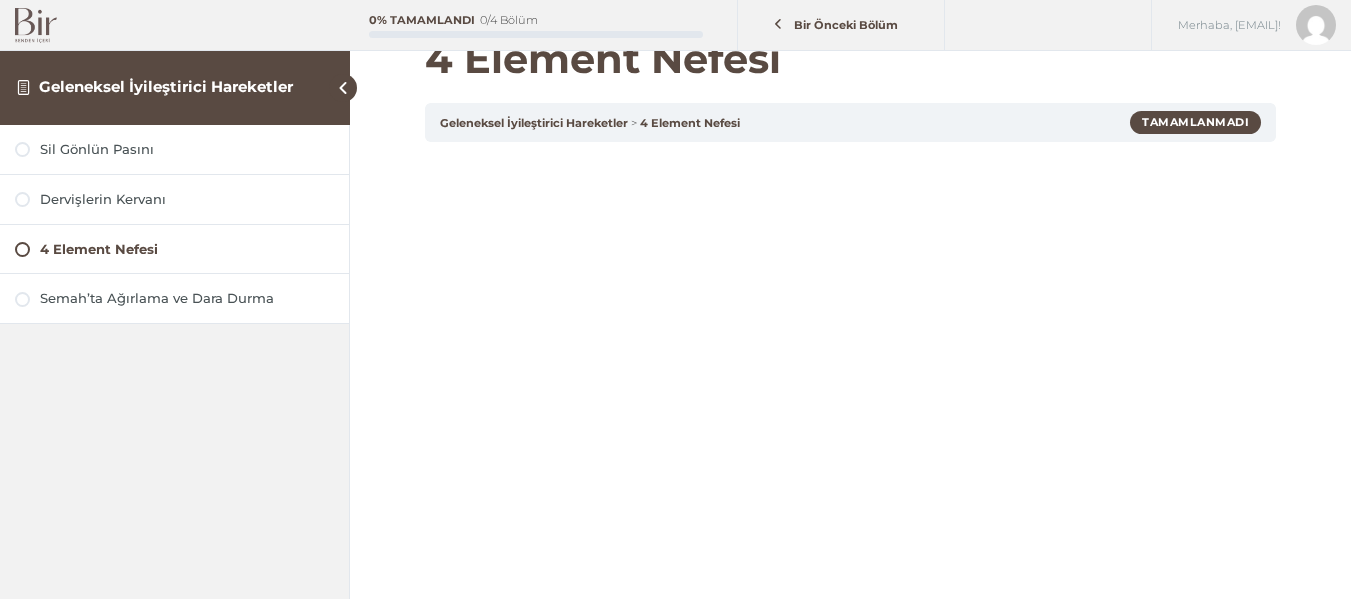 scroll, scrollTop: 200, scrollLeft: 0, axis: vertical 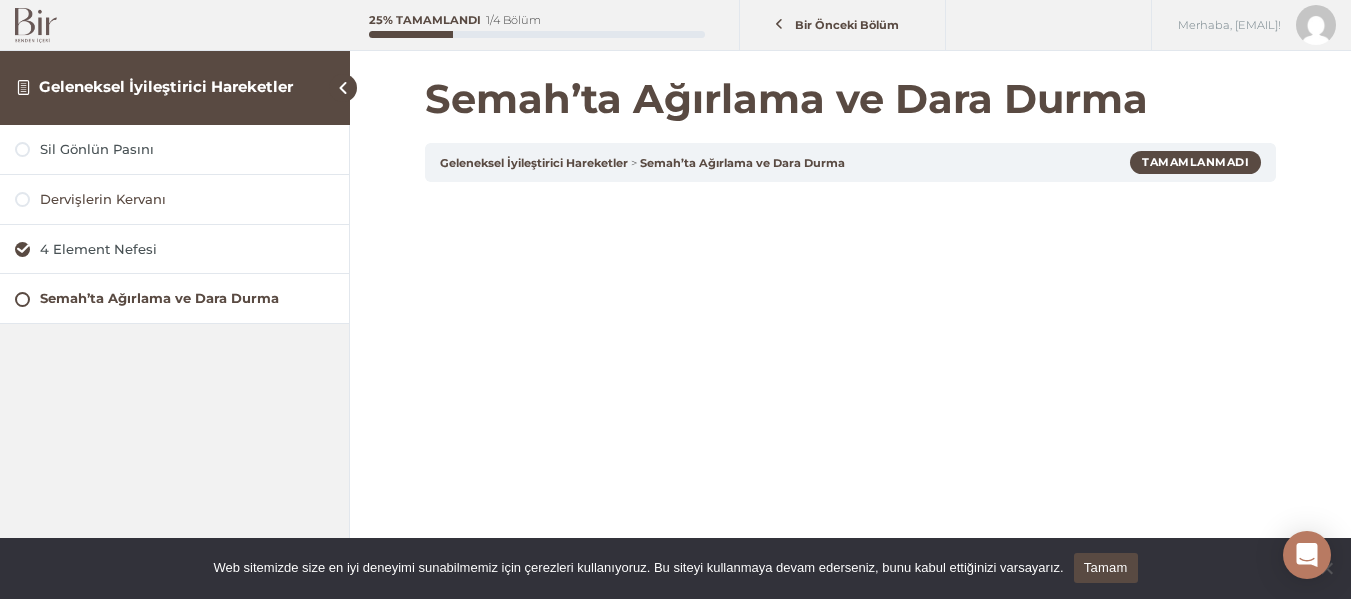 click on "Dervişlerin Kervanı" at bounding box center [187, 199] 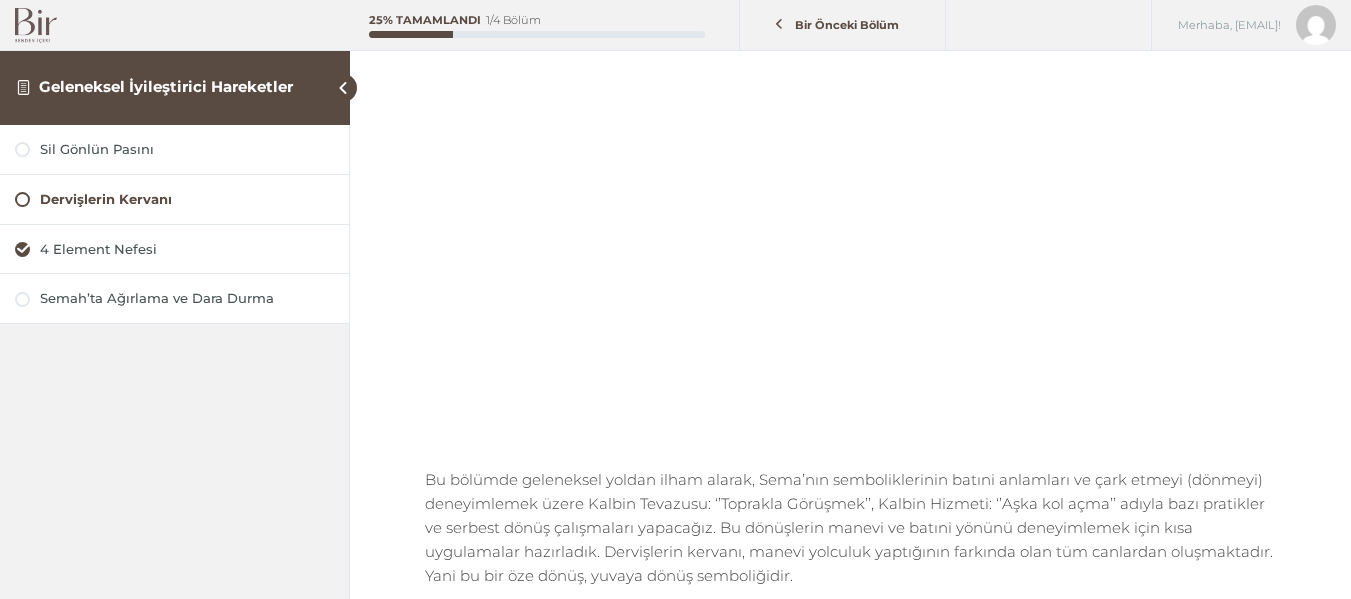 scroll, scrollTop: 240, scrollLeft: 0, axis: vertical 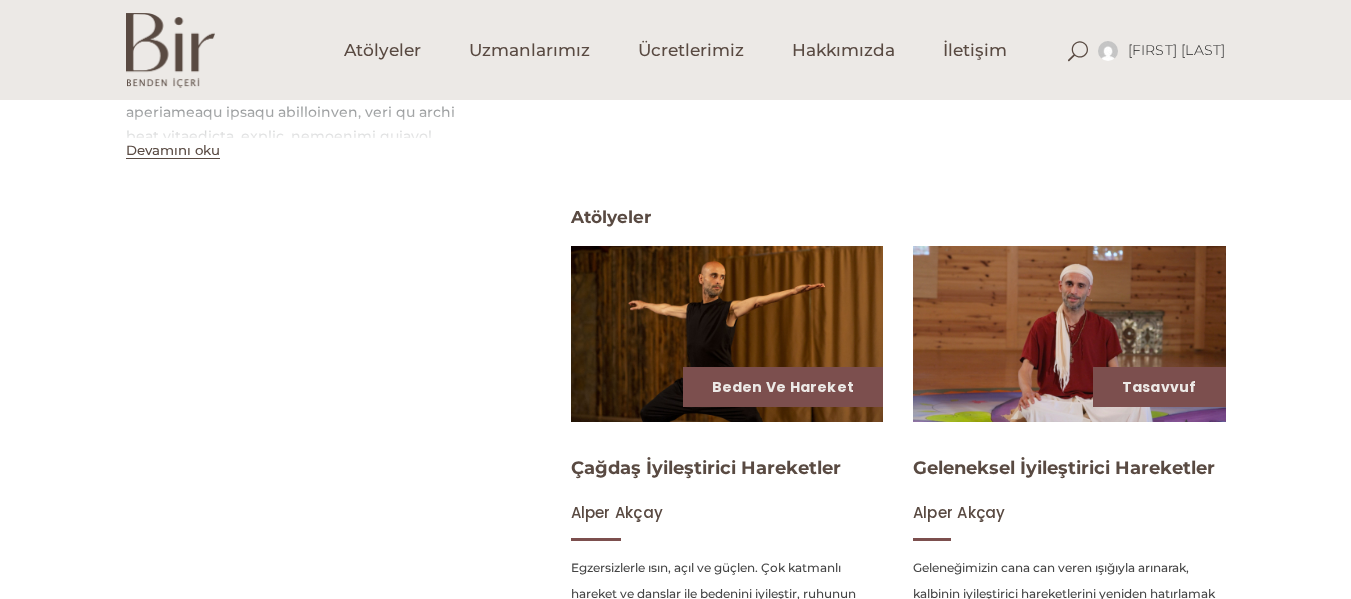 click at bounding box center (727, 333) 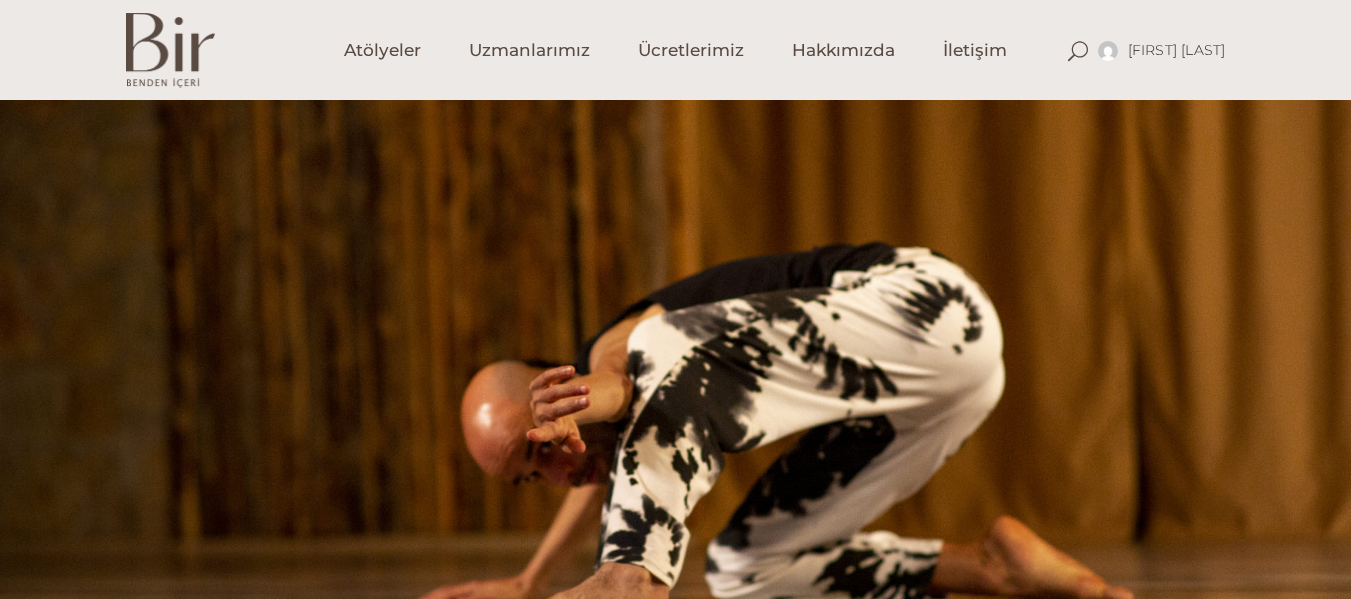 scroll, scrollTop: 0, scrollLeft: 0, axis: both 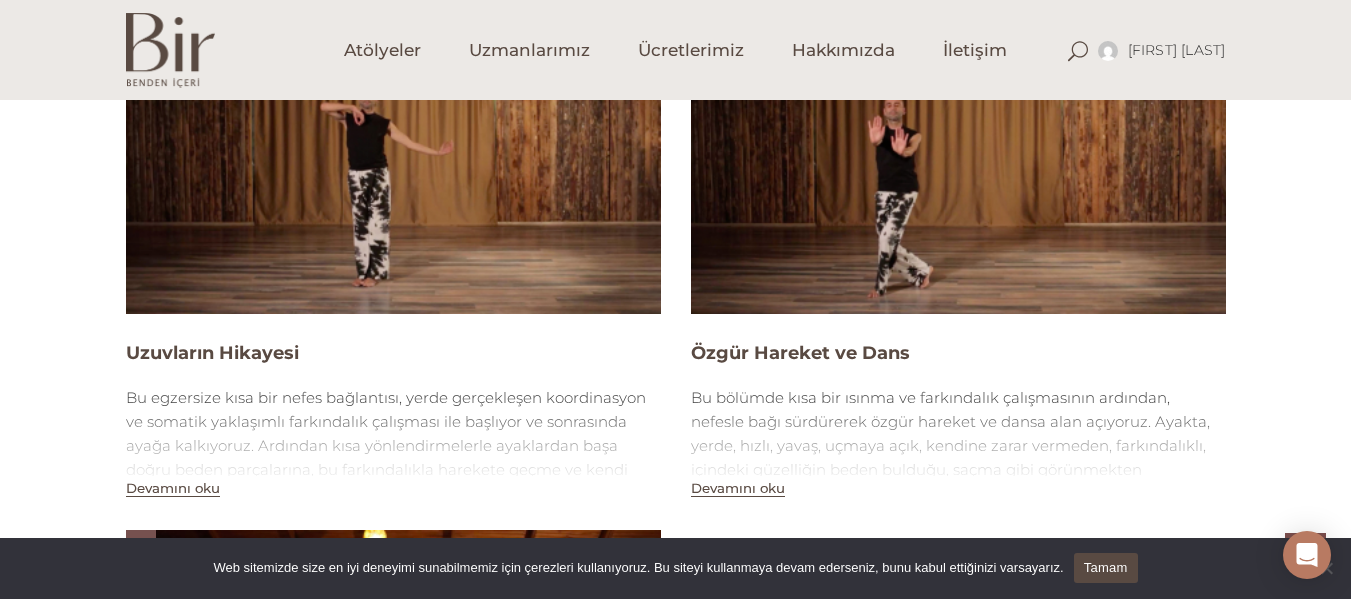 click at bounding box center [958, 163] 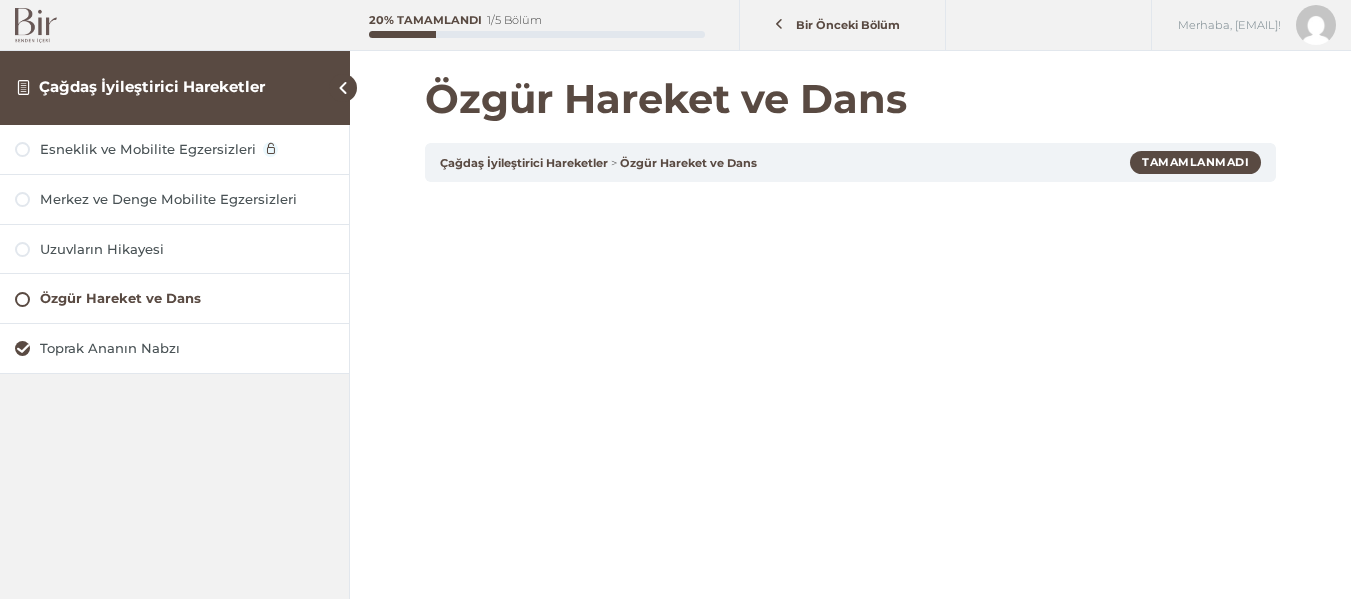 scroll, scrollTop: 0, scrollLeft: 0, axis: both 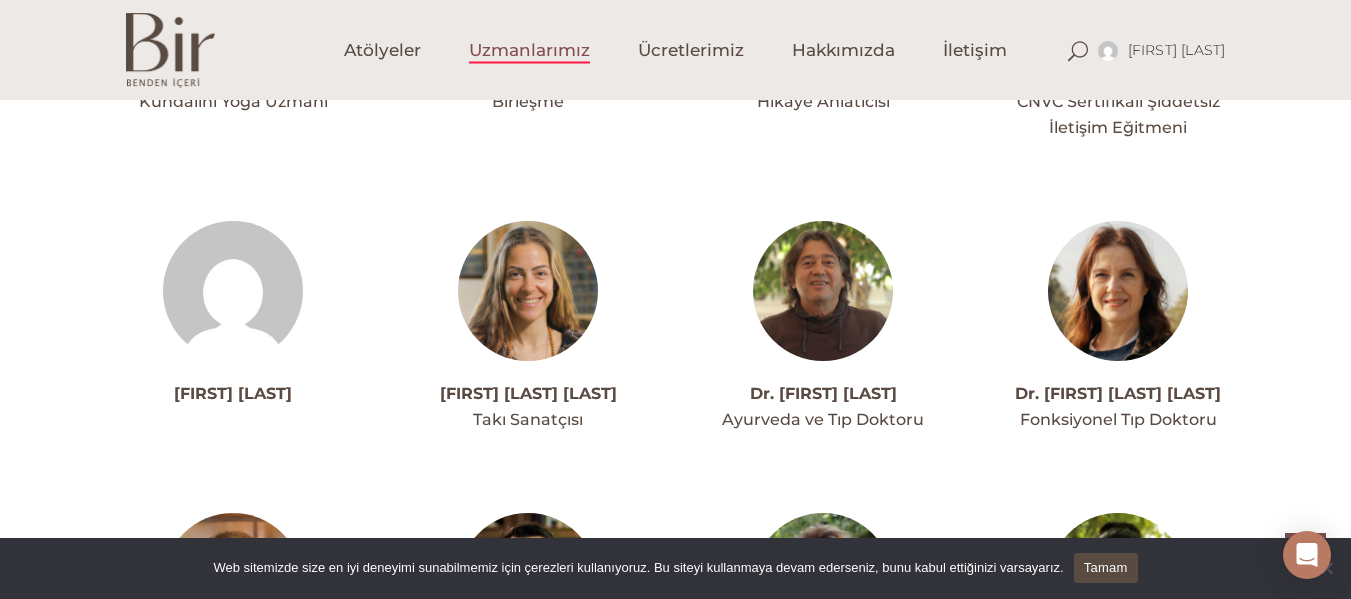 click on "[FIRST] [LAST]" at bounding box center (233, 393) 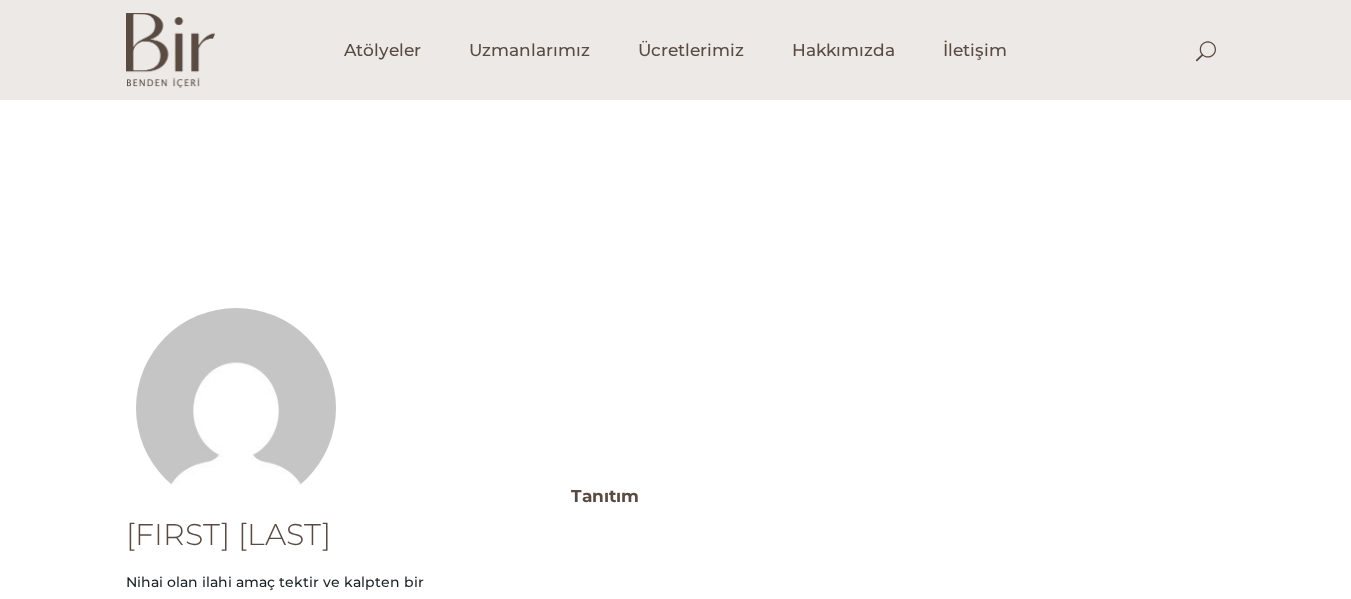 scroll, scrollTop: 0, scrollLeft: 0, axis: both 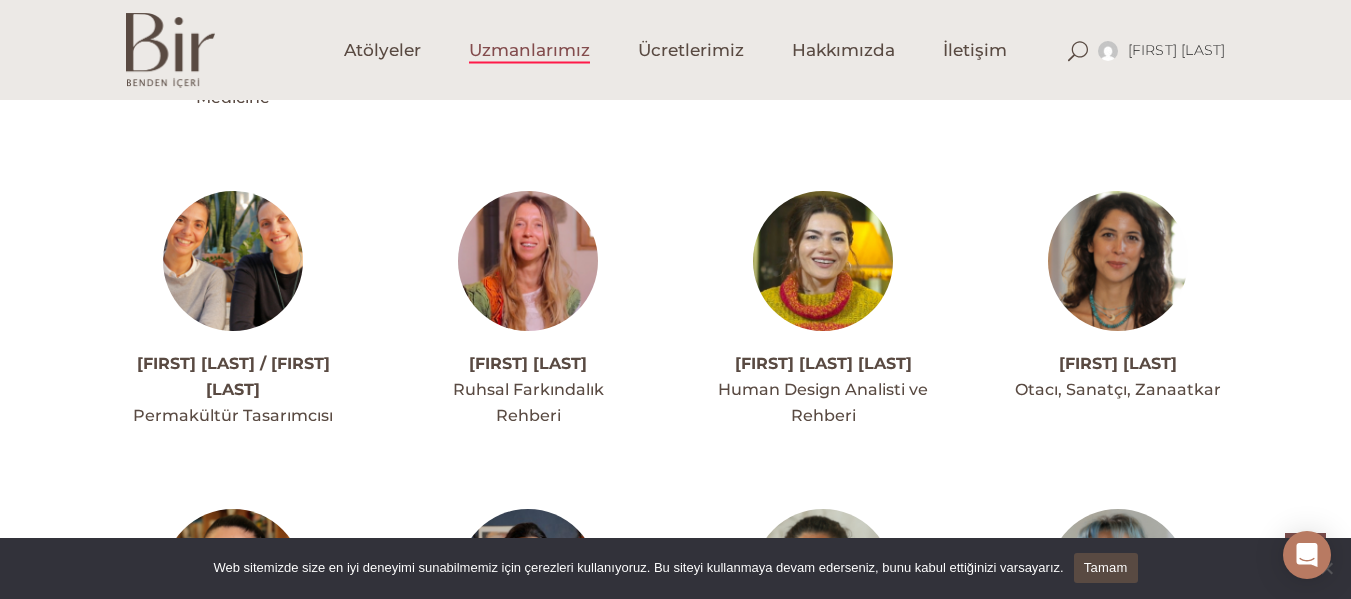 click at bounding box center [528, 261] 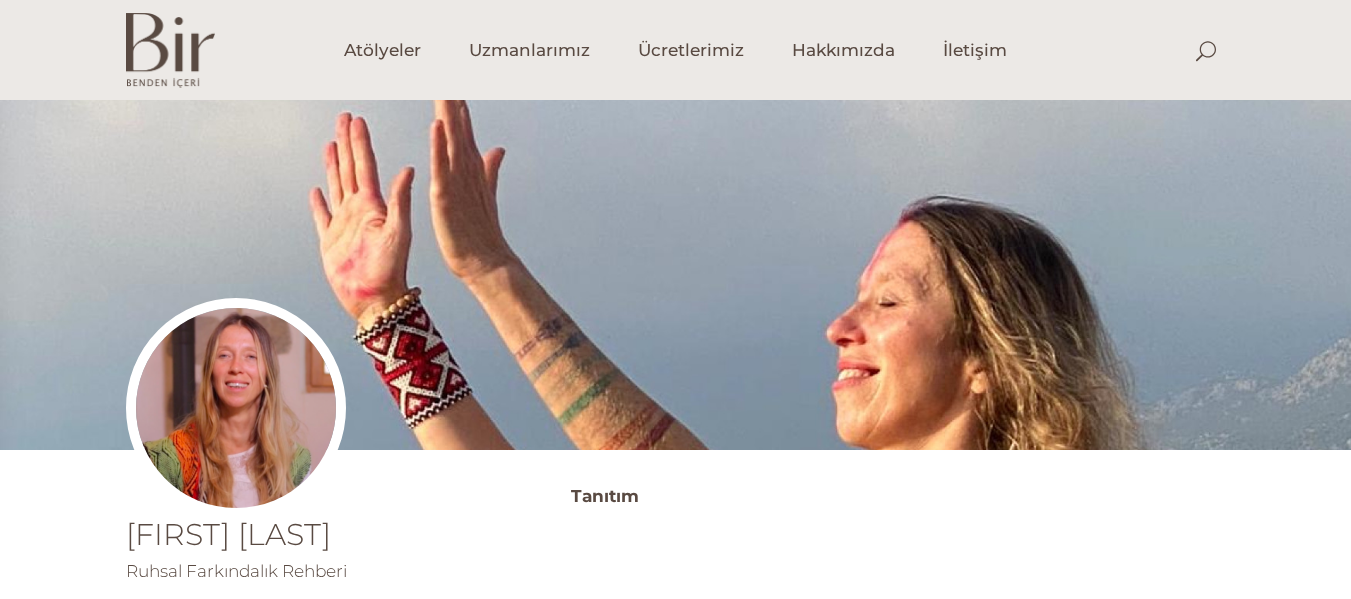 scroll, scrollTop: 0, scrollLeft: 0, axis: both 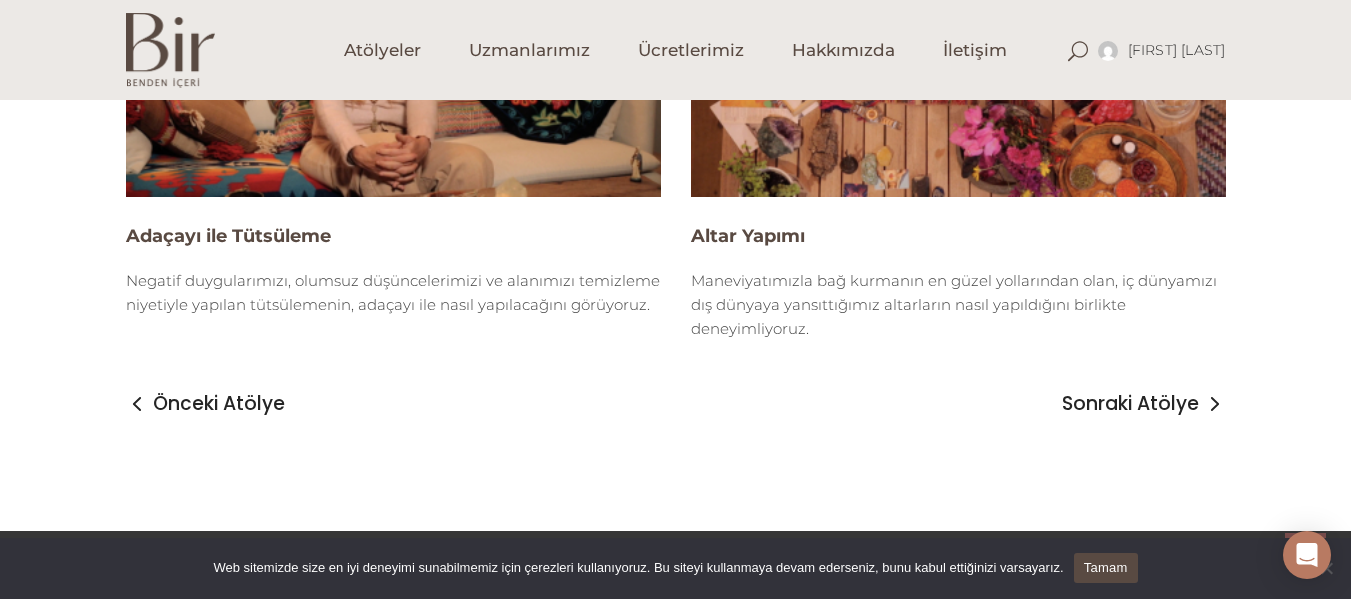 click at bounding box center [393, 46] 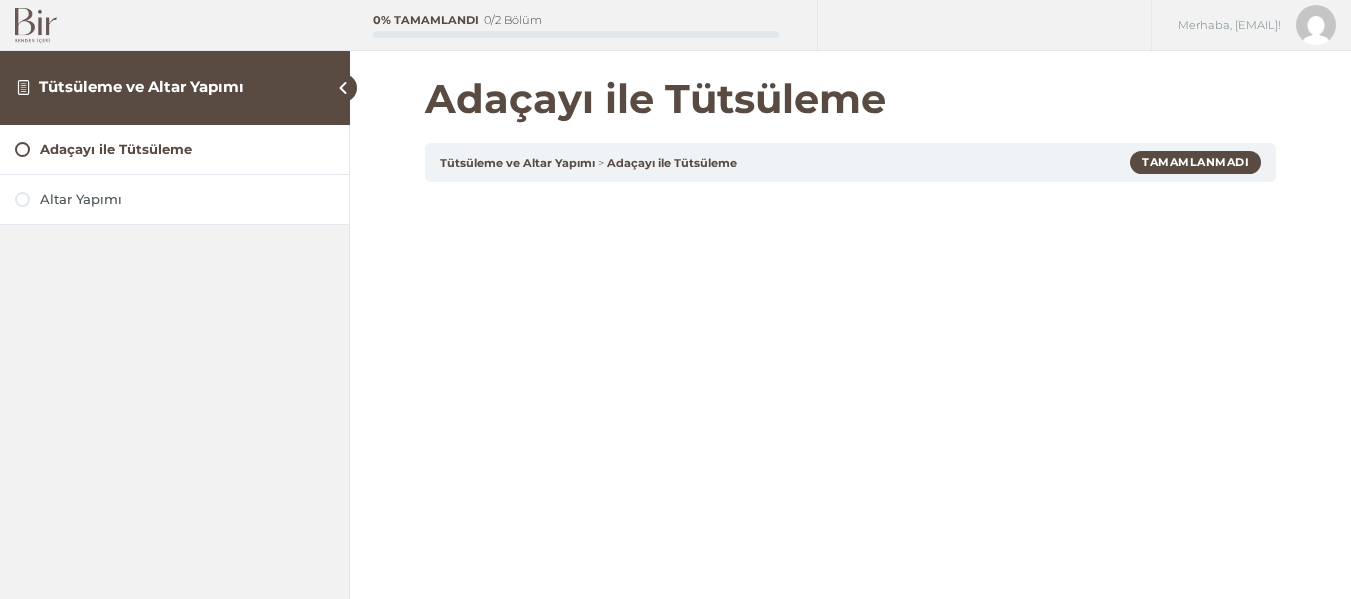 scroll, scrollTop: 0, scrollLeft: 0, axis: both 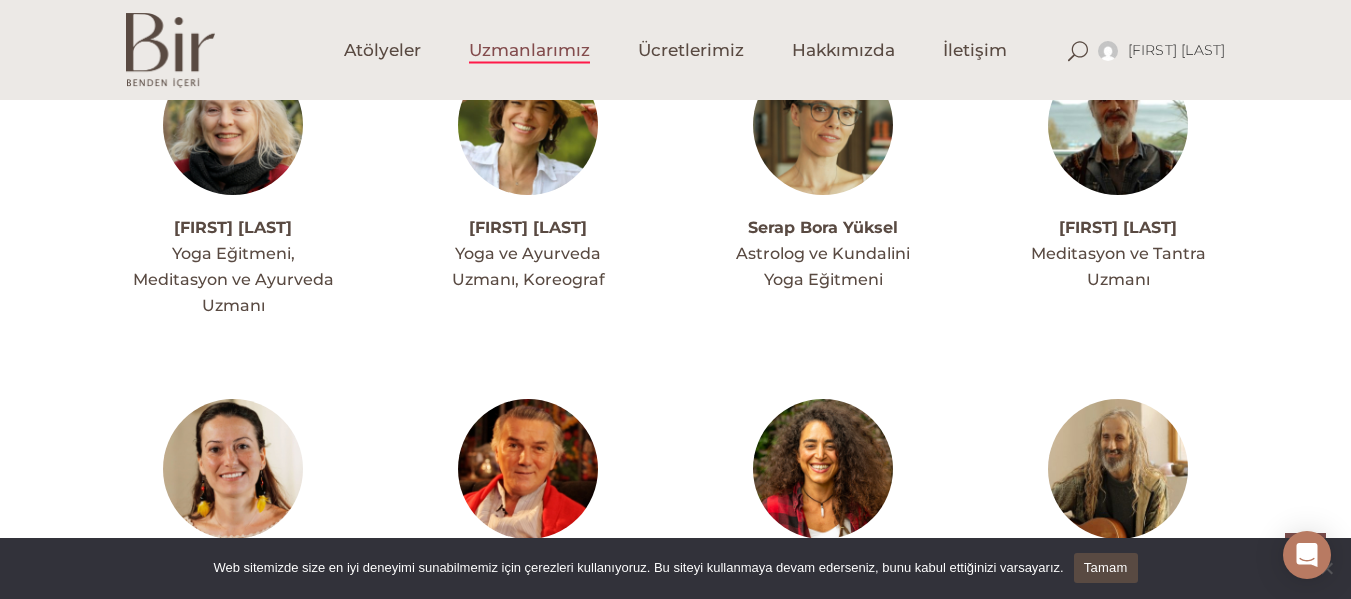 click on "Yoga Eğitmeni, Meditasyon ve Ayurveda Uzmanı" at bounding box center (233, 279) 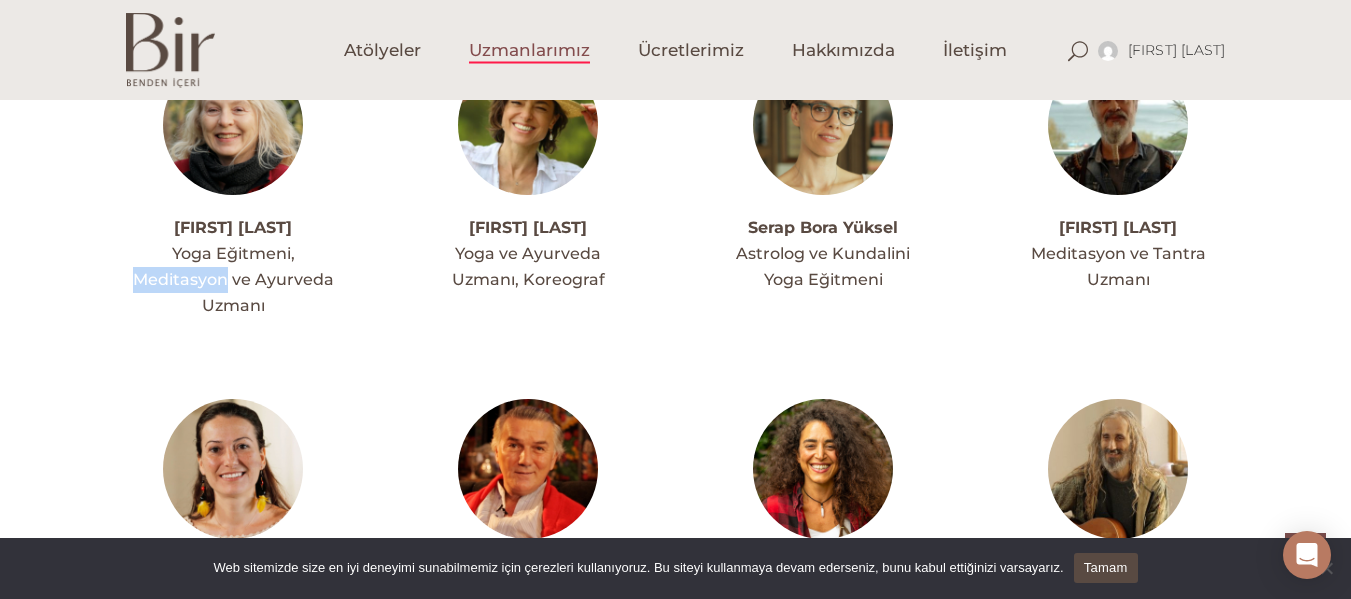 click on "Yoga Eğitmeni, Meditasyon ve Ayurveda Uzmanı" at bounding box center [233, 279] 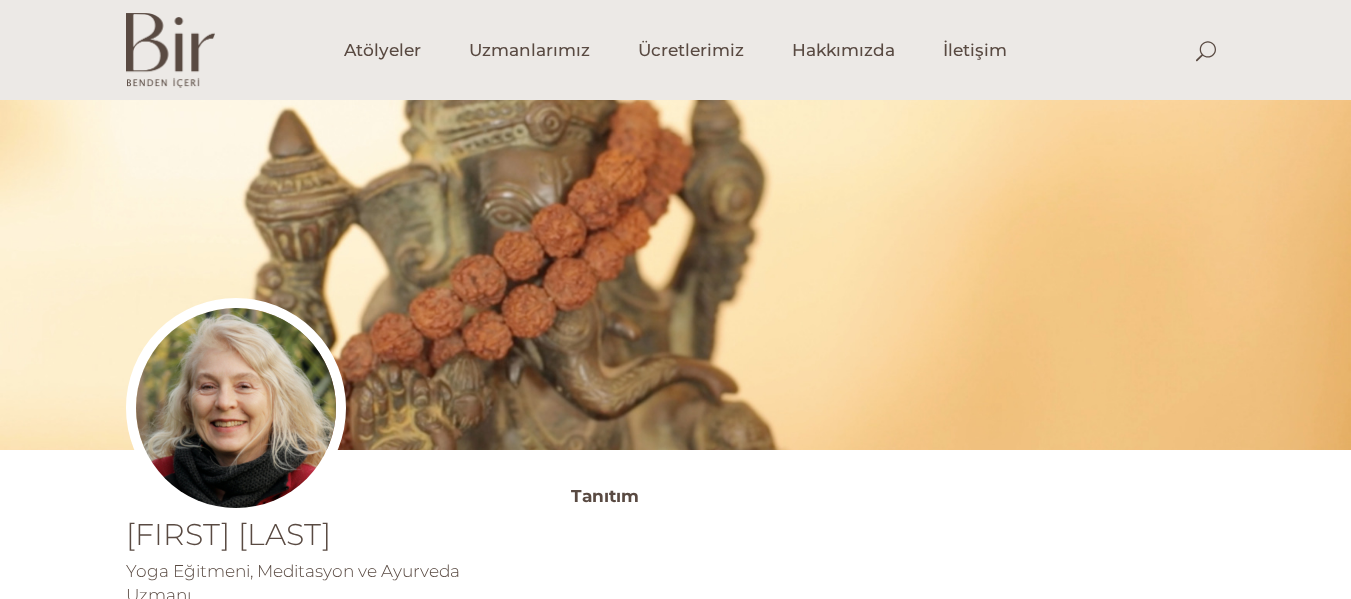 scroll, scrollTop: 0, scrollLeft: 0, axis: both 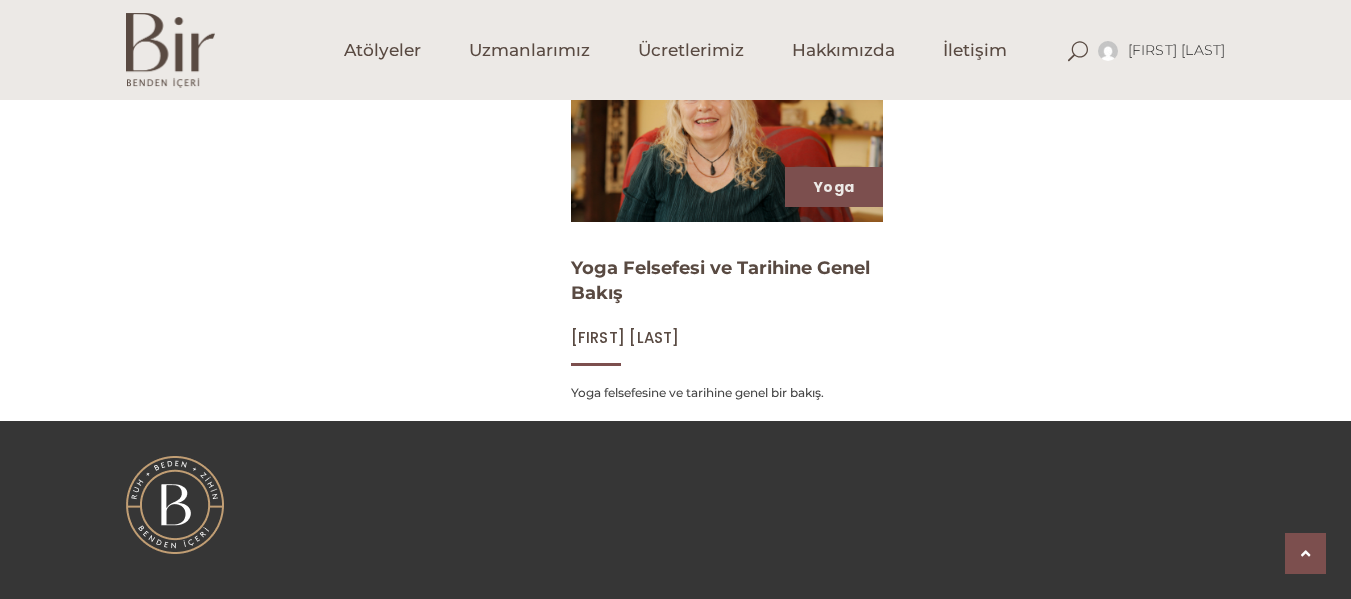 click on "Yoga Felsefesi ve Tarihine Genel Bakış
[FIRST] [LAST]
Yoga felsefesine ve tarihine genel bir bakış." at bounding box center (727, 326) 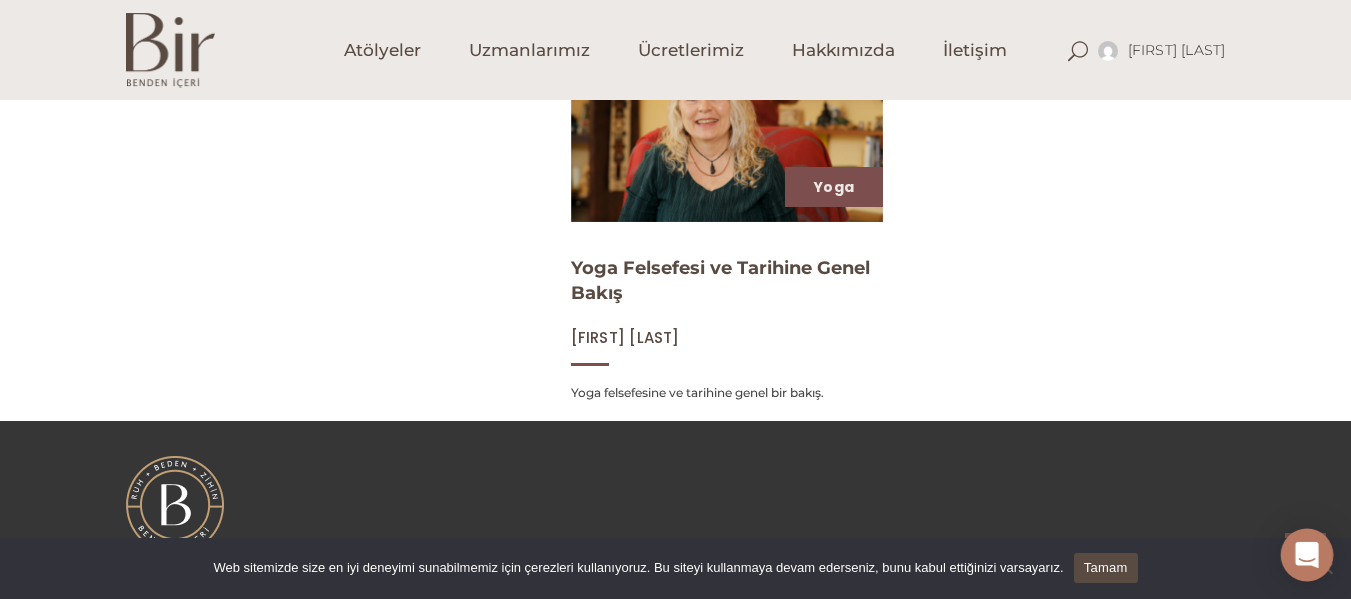 click on "[FIRST] [LAST]
Hesabım
Üyelik Bilgileri
Abonelik
Çıkış
Atölyeler
Uzmanlarımız
Ücretlerimiz
Hakkımızda
İletişim
[FIRST] [LAST]
Hesabım" at bounding box center (675, -99) 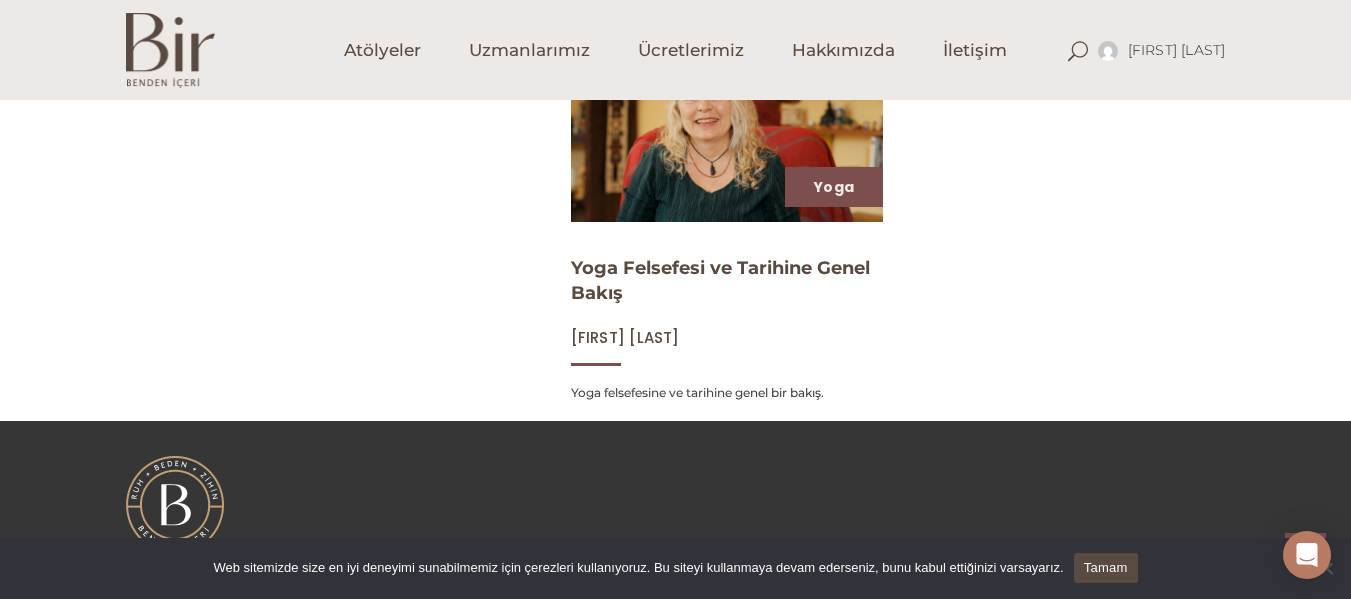 click at bounding box center (727, 133) 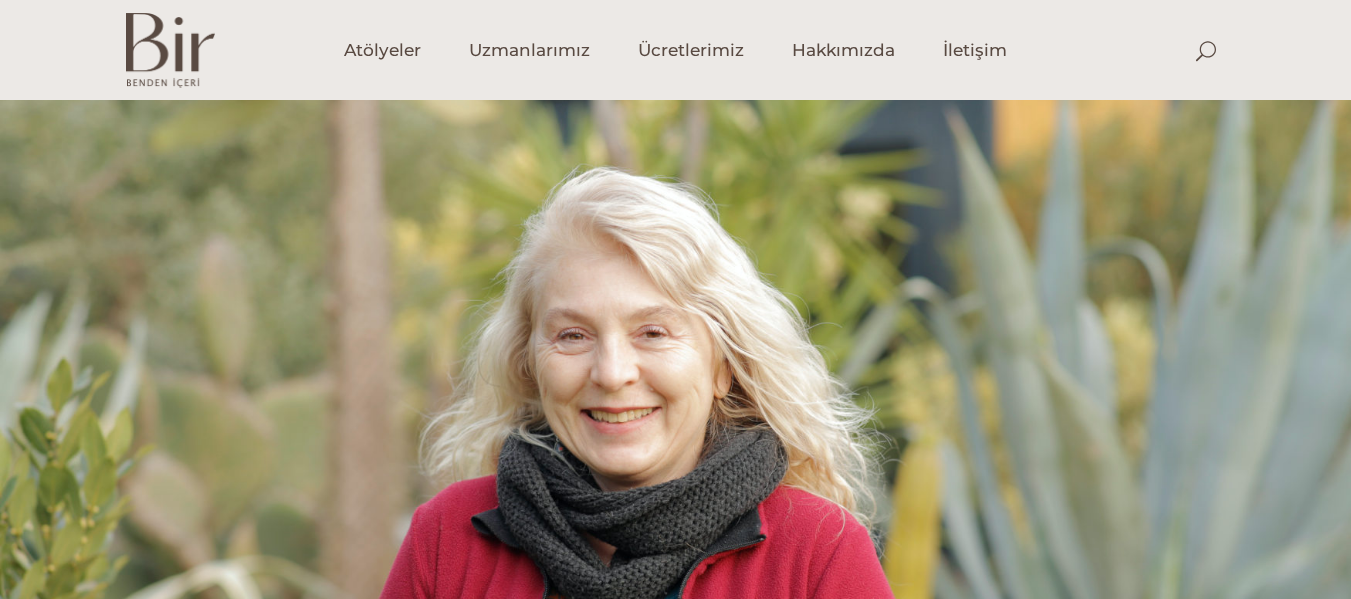 scroll, scrollTop: 0, scrollLeft: 0, axis: both 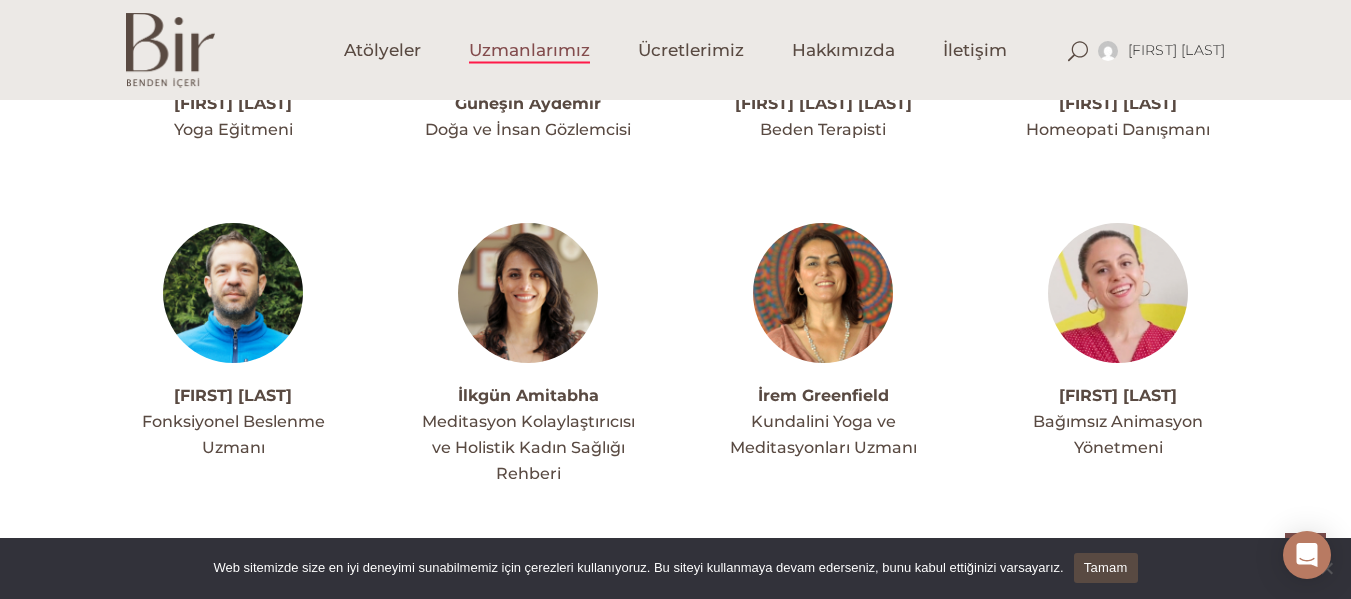 click on "Işık Dikmen
Bağımsız Animasyon Yönetmeni" at bounding box center (1118, 342) 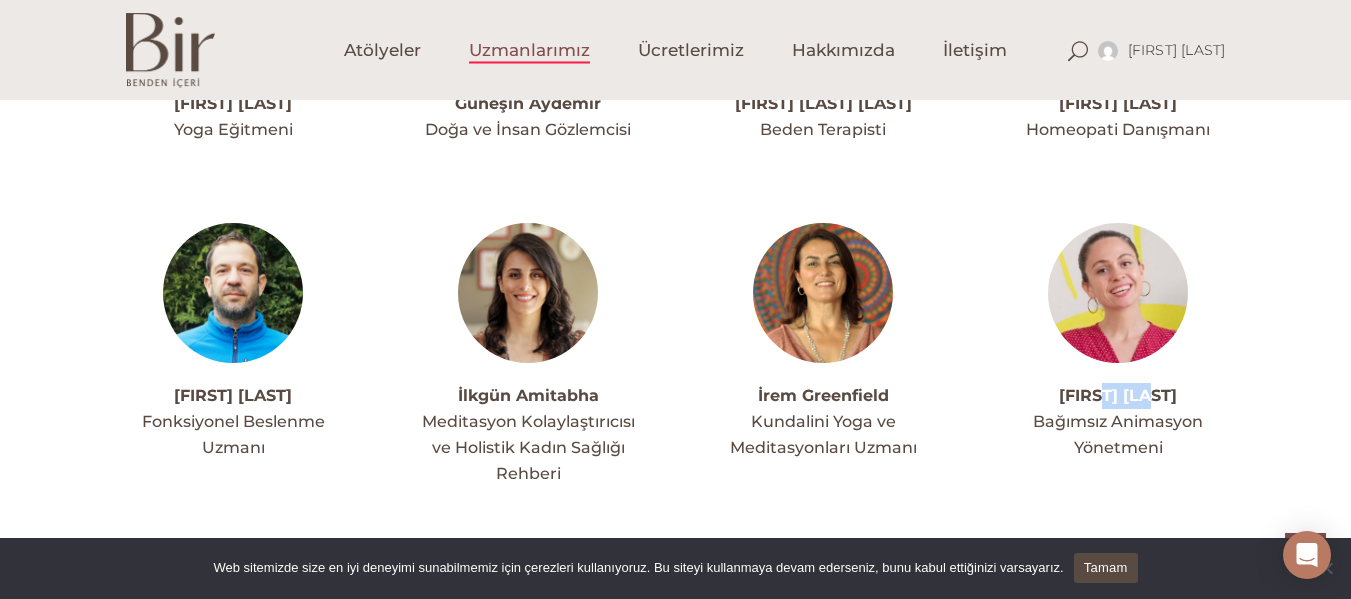 click on "Işık Dikmen
Bağımsız Animasyon Yönetmeni" at bounding box center (1118, 342) 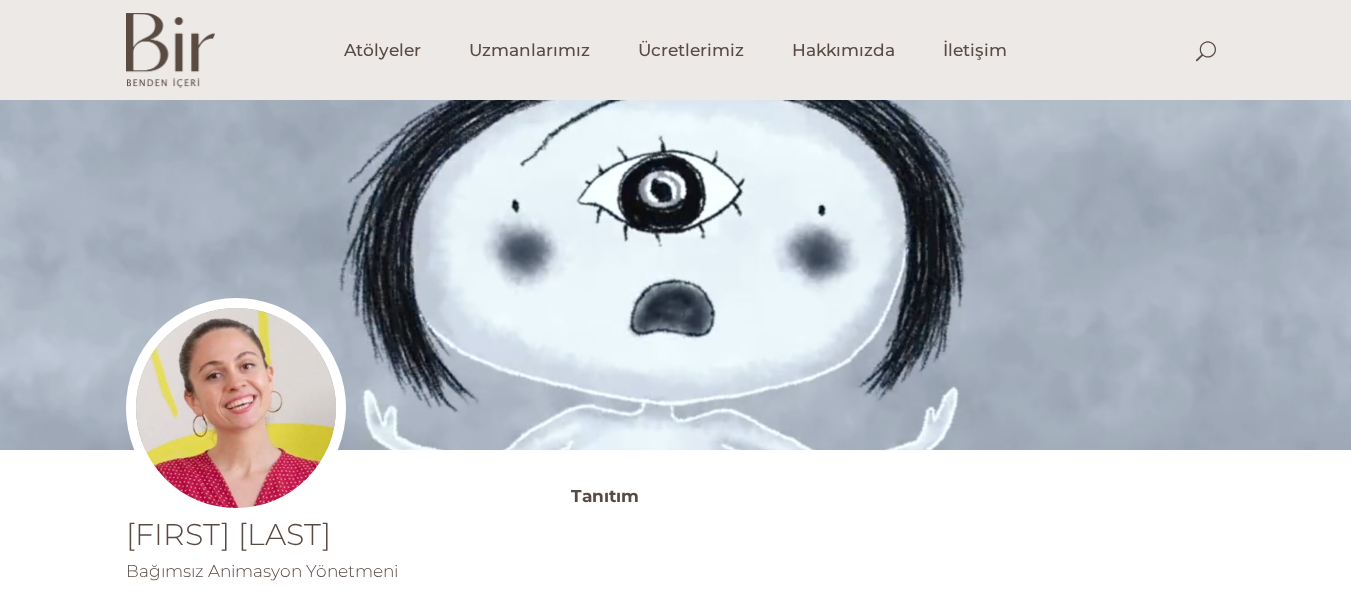 scroll, scrollTop: 0, scrollLeft: 0, axis: both 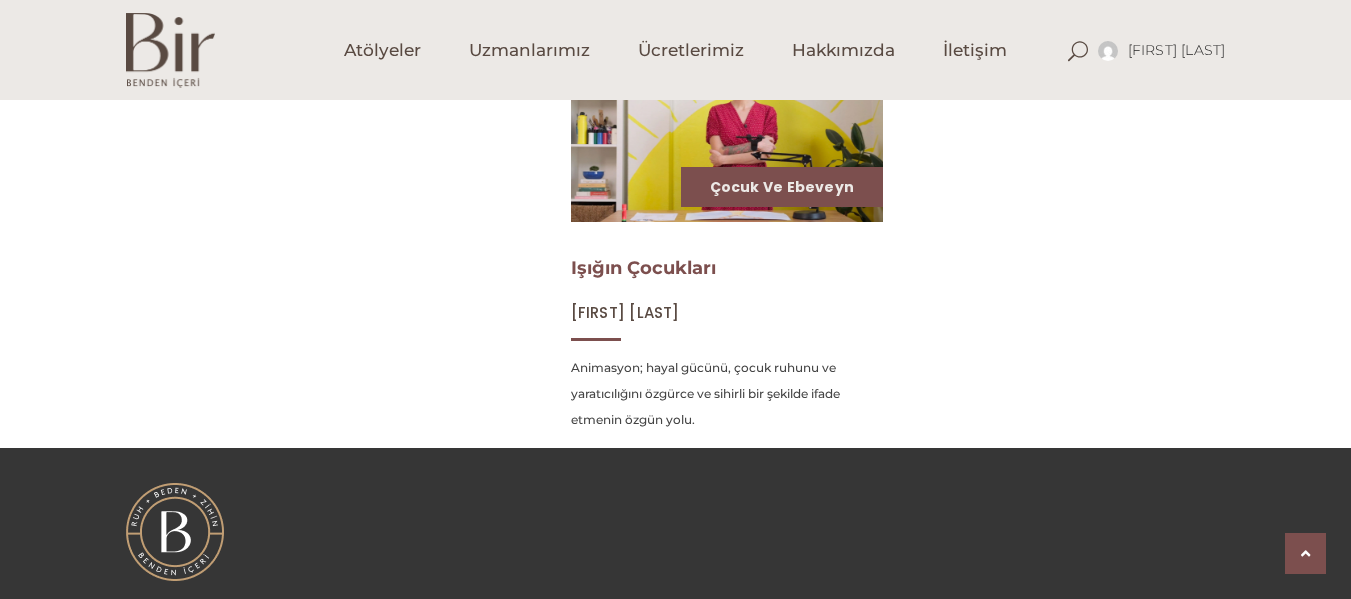 click on "Işığın Çocukları" at bounding box center (643, 268) 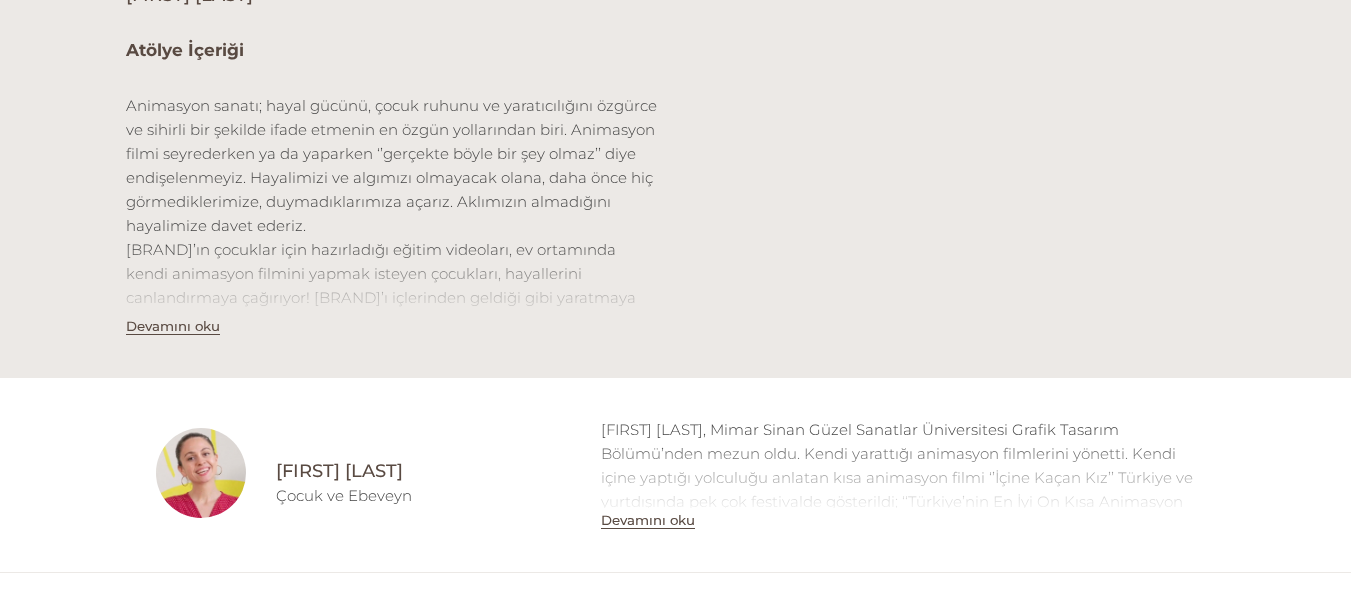 scroll, scrollTop: 760, scrollLeft: 0, axis: vertical 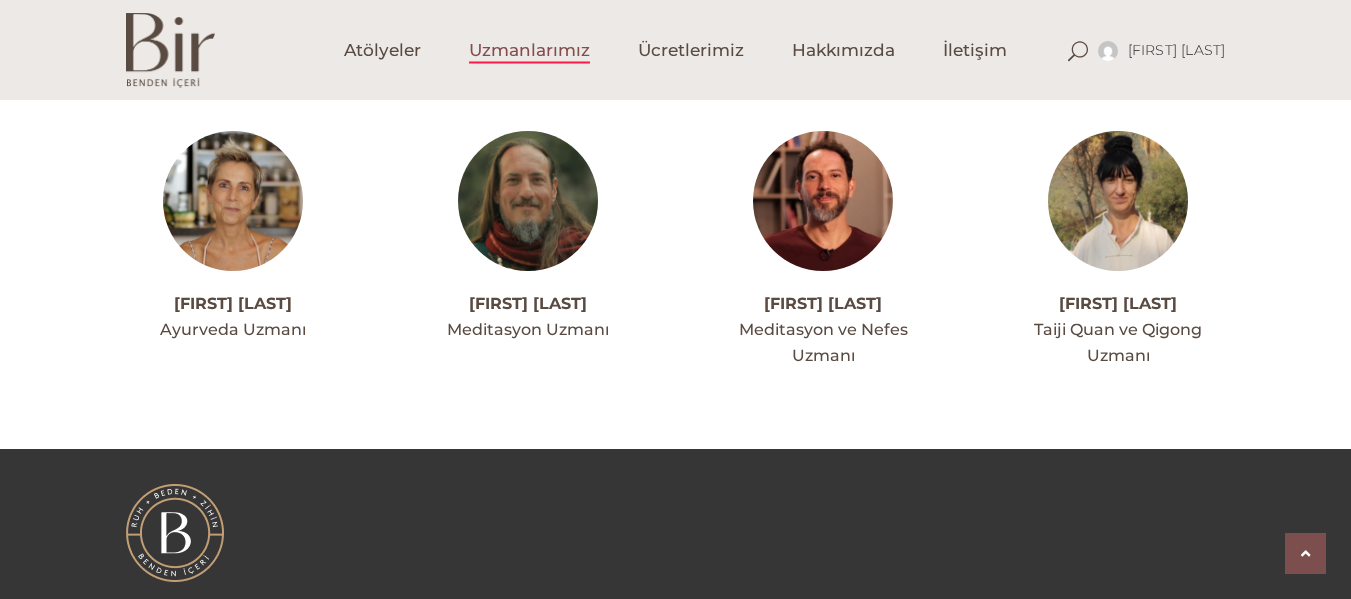 click at bounding box center [528, 201] 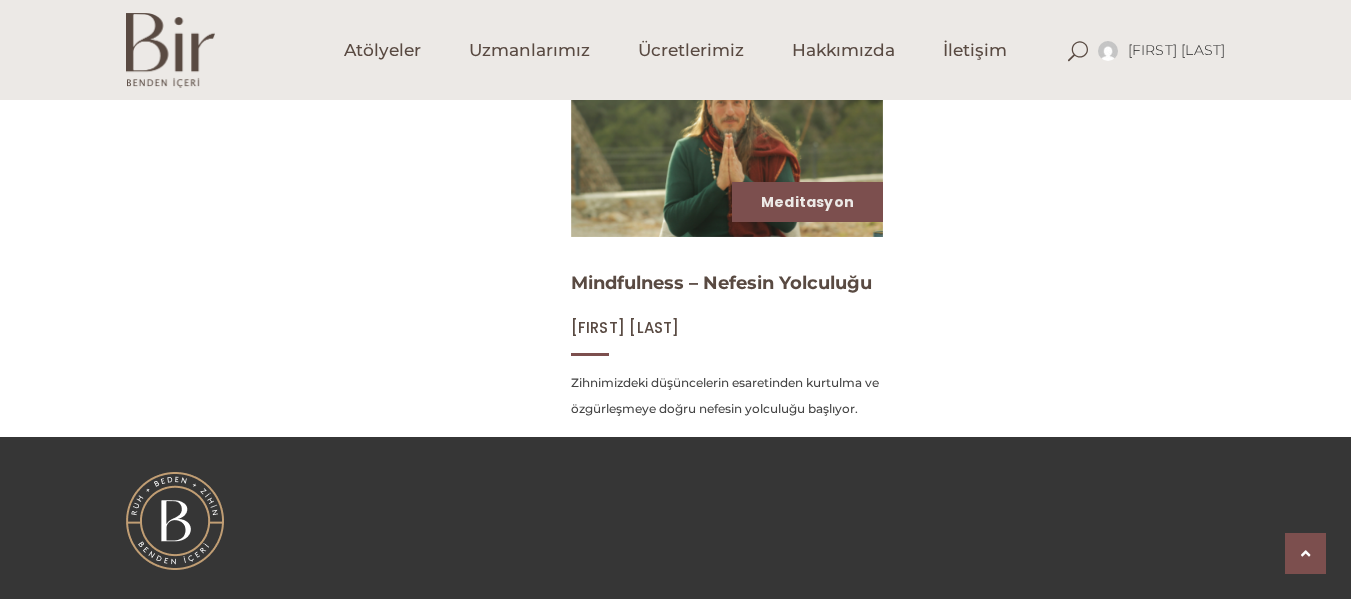 scroll, scrollTop: 960, scrollLeft: 0, axis: vertical 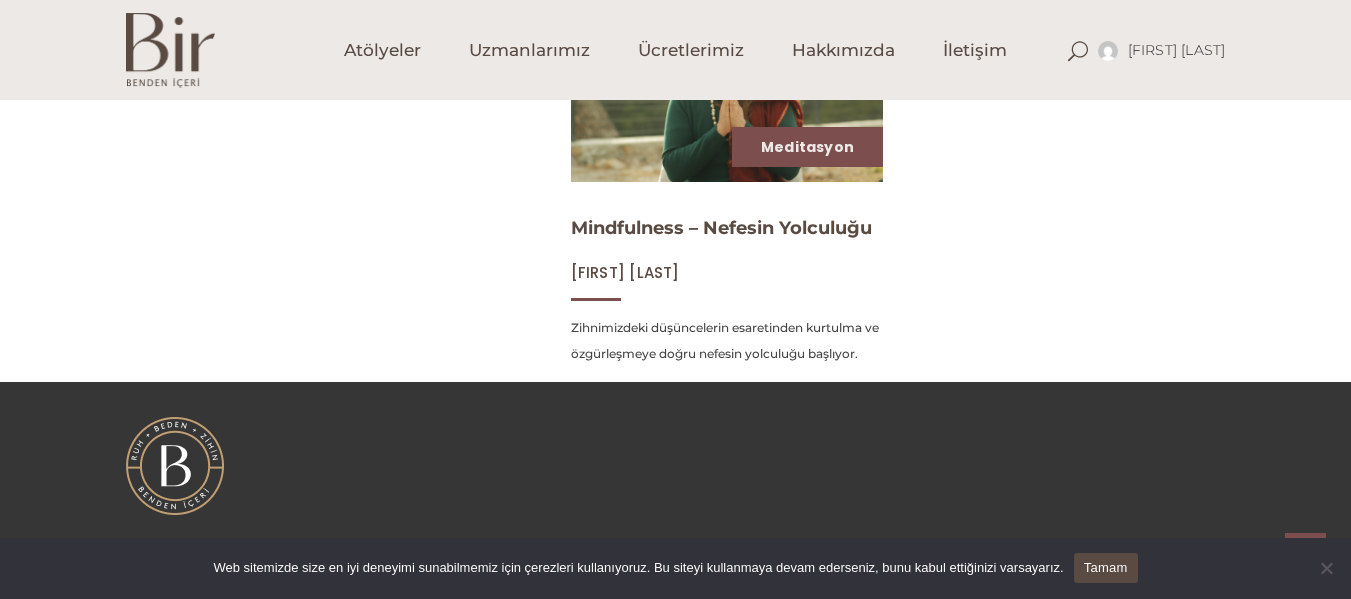 click at bounding box center (727, 93) 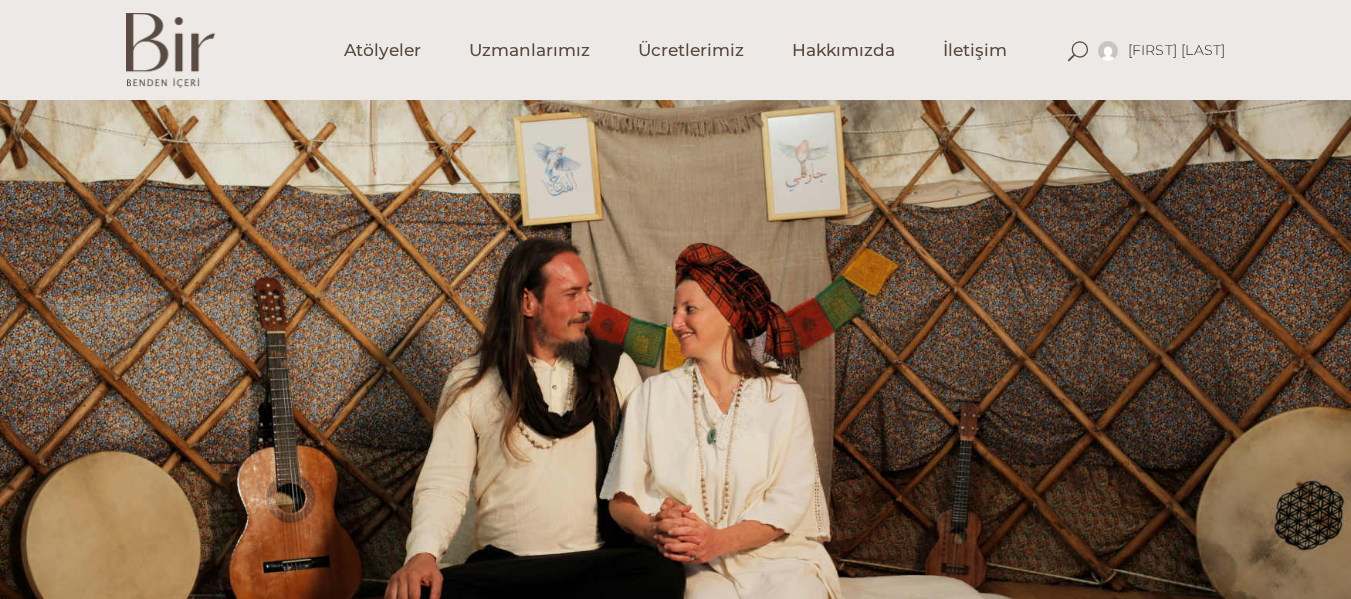 scroll, scrollTop: 40, scrollLeft: 0, axis: vertical 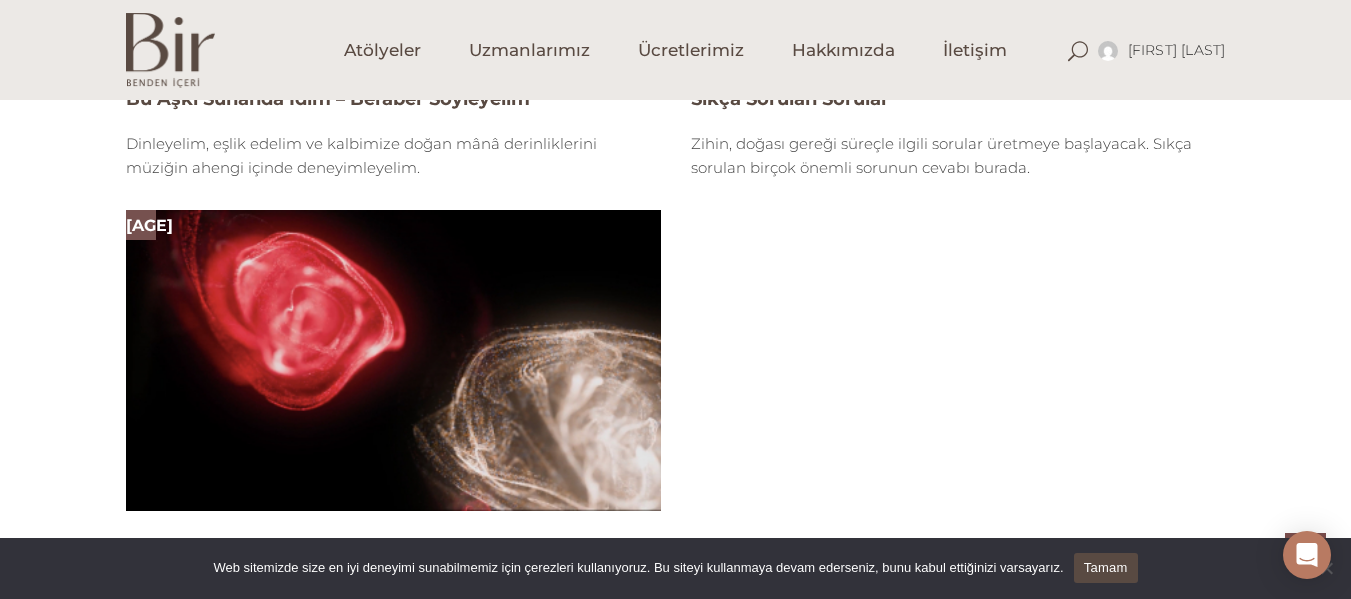 click at bounding box center [393, 360] 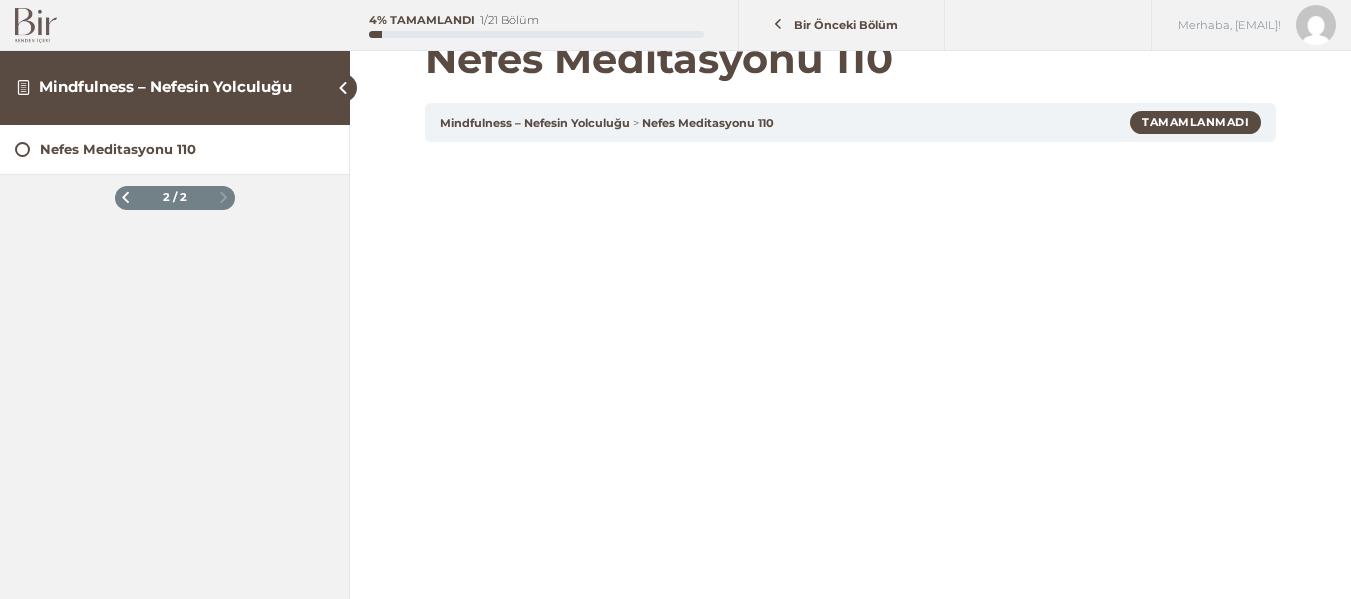 scroll, scrollTop: 200, scrollLeft: 0, axis: vertical 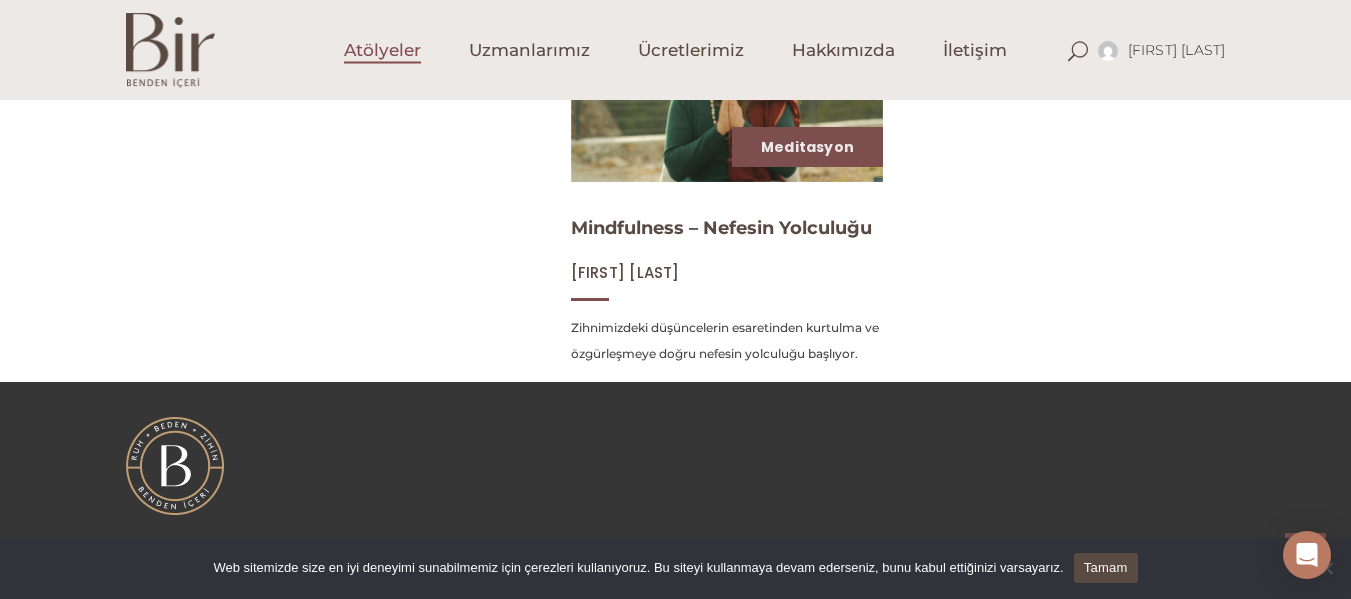 click on "Atölyeler" at bounding box center (382, 50) 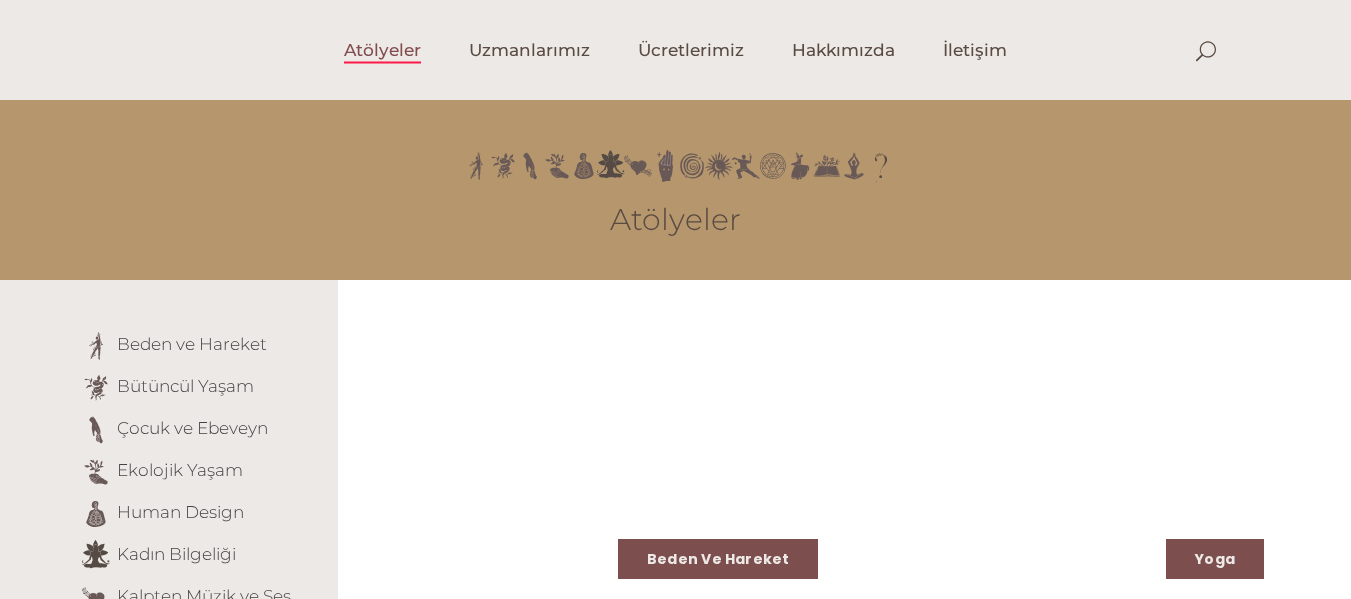scroll, scrollTop: 0, scrollLeft: 0, axis: both 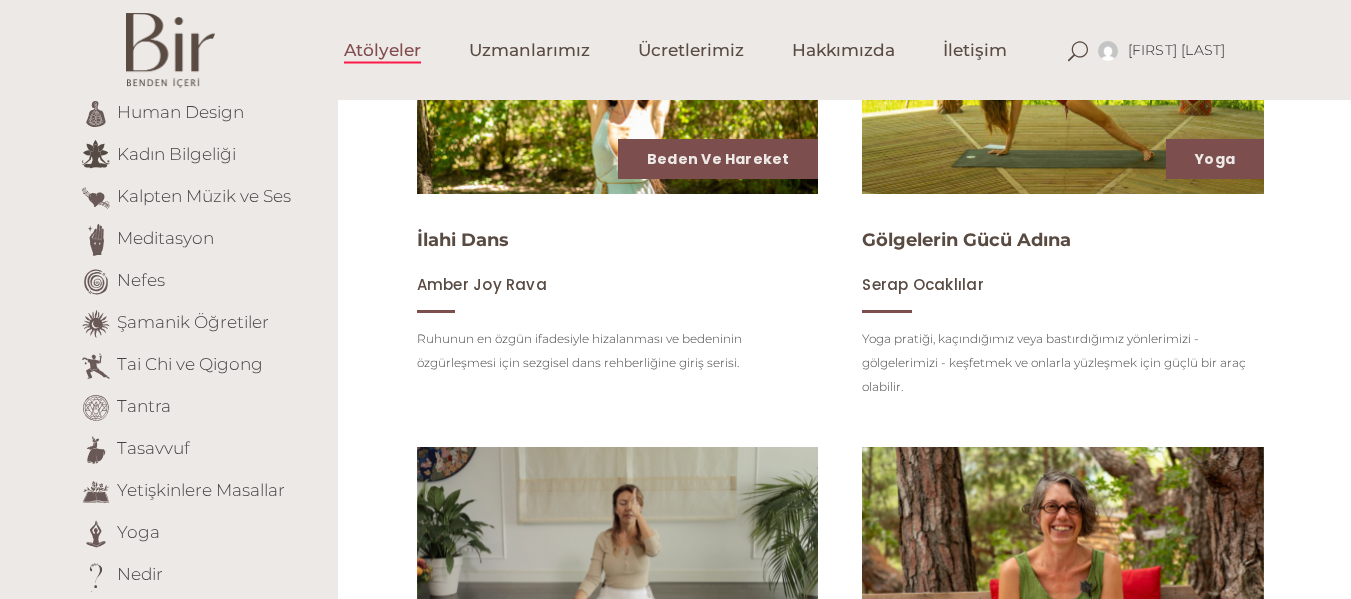 click at bounding box center (1063, 81) 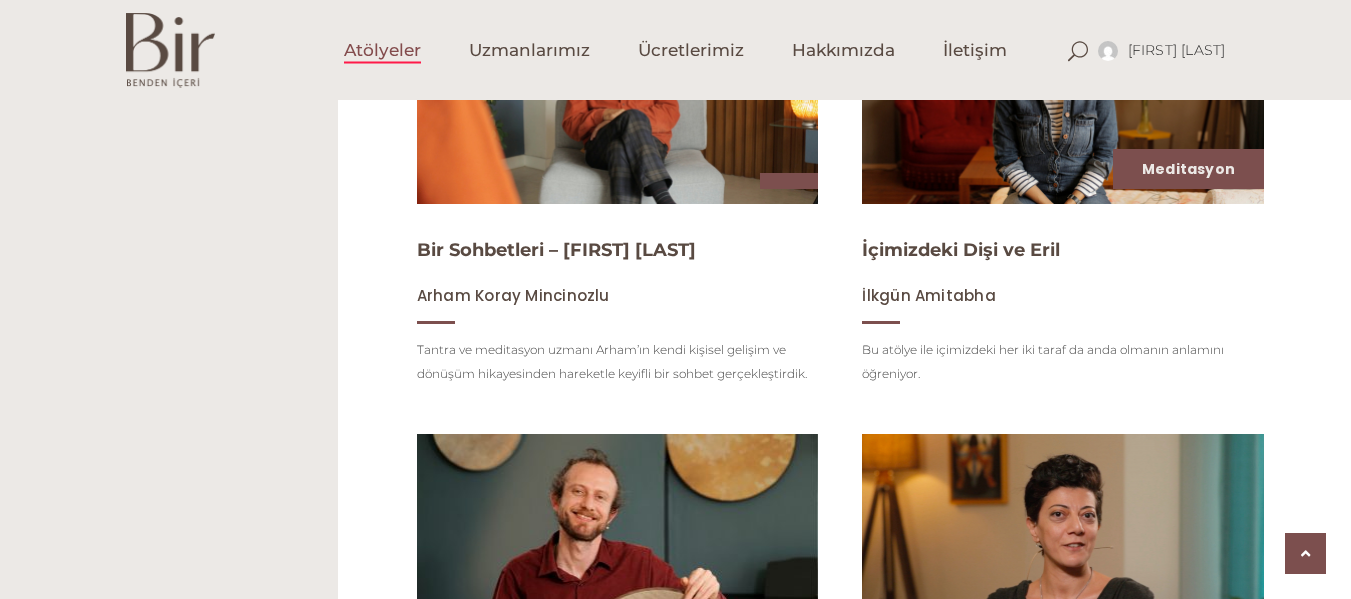 scroll, scrollTop: 1760, scrollLeft: 0, axis: vertical 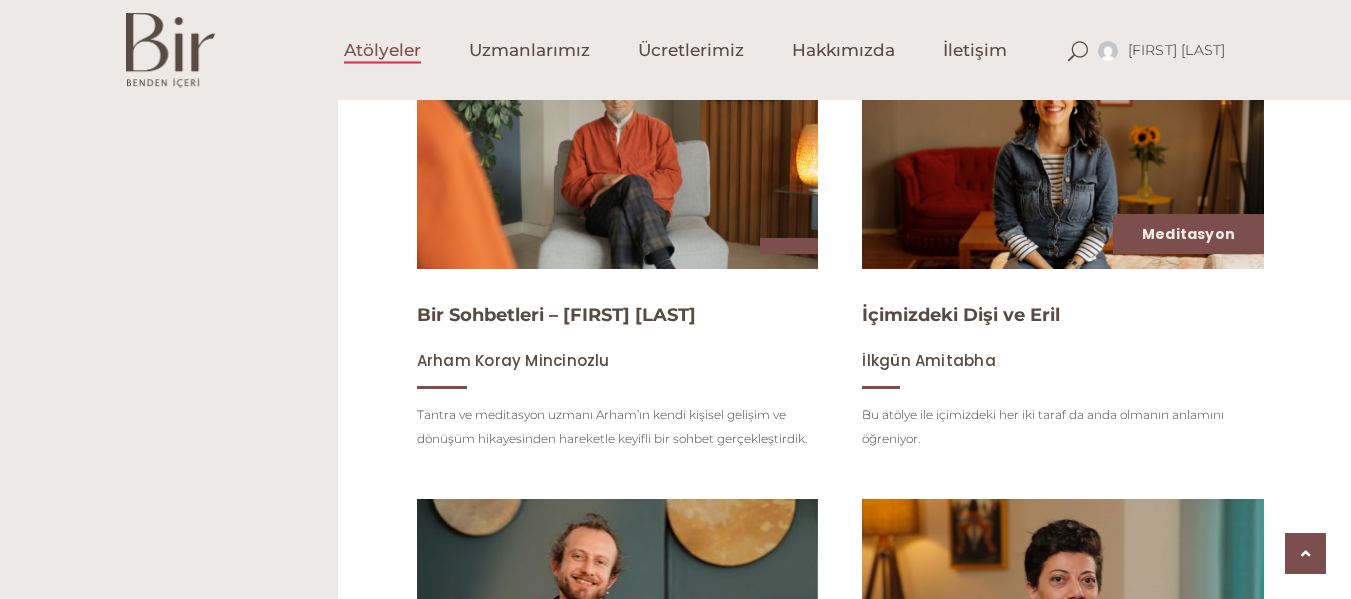 click at bounding box center (618, 156) 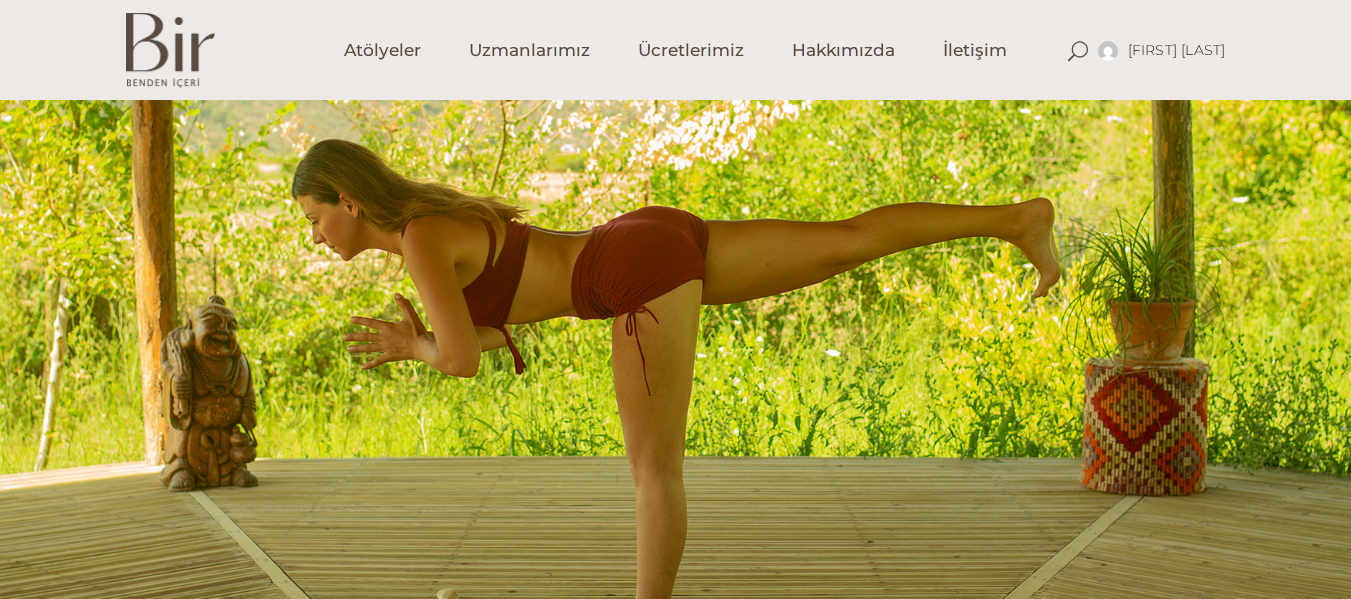 scroll, scrollTop: 0, scrollLeft: 0, axis: both 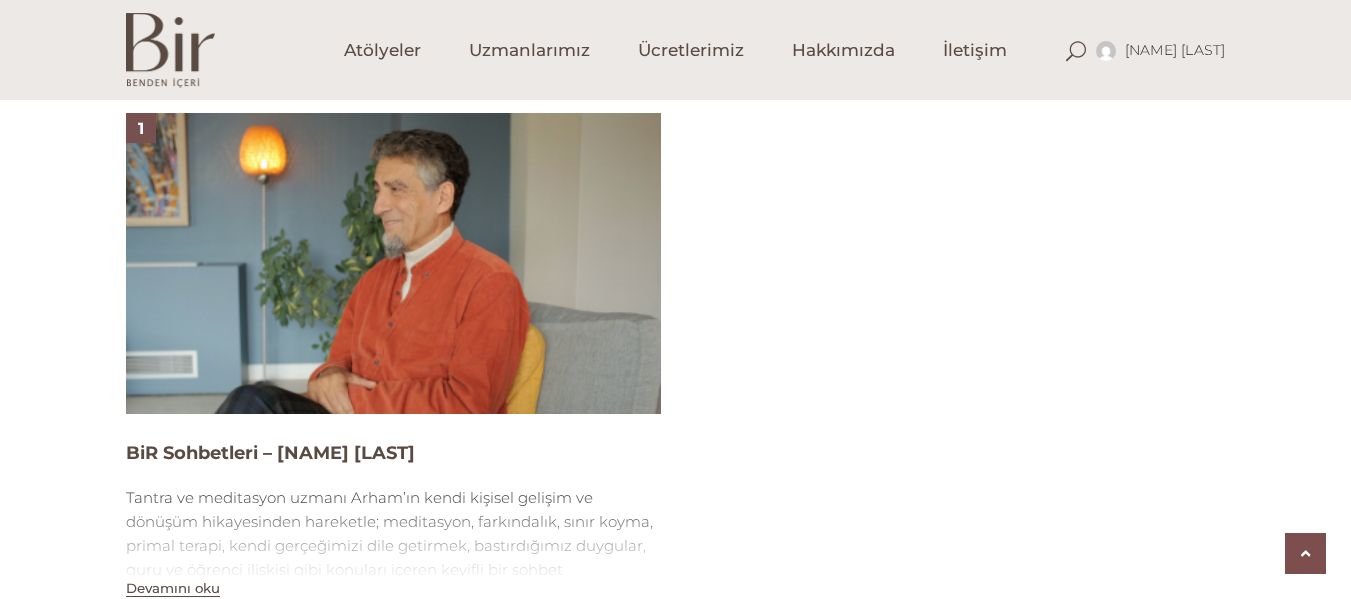 click at bounding box center [393, 263] 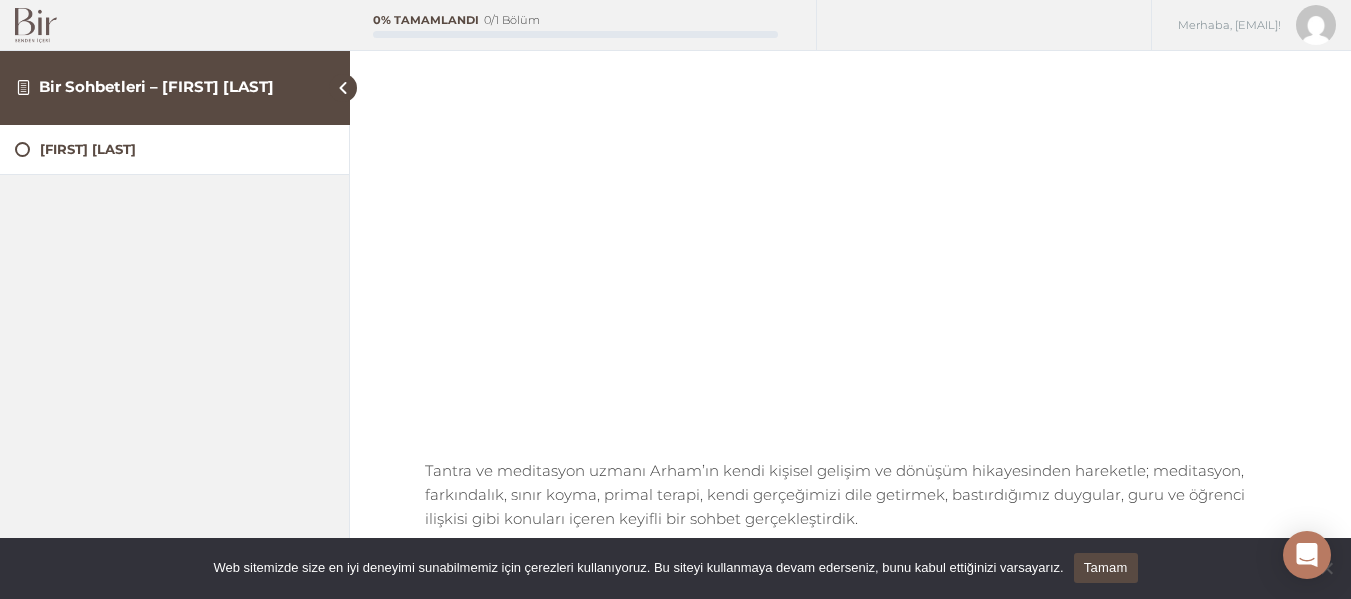 scroll, scrollTop: 11, scrollLeft: 0, axis: vertical 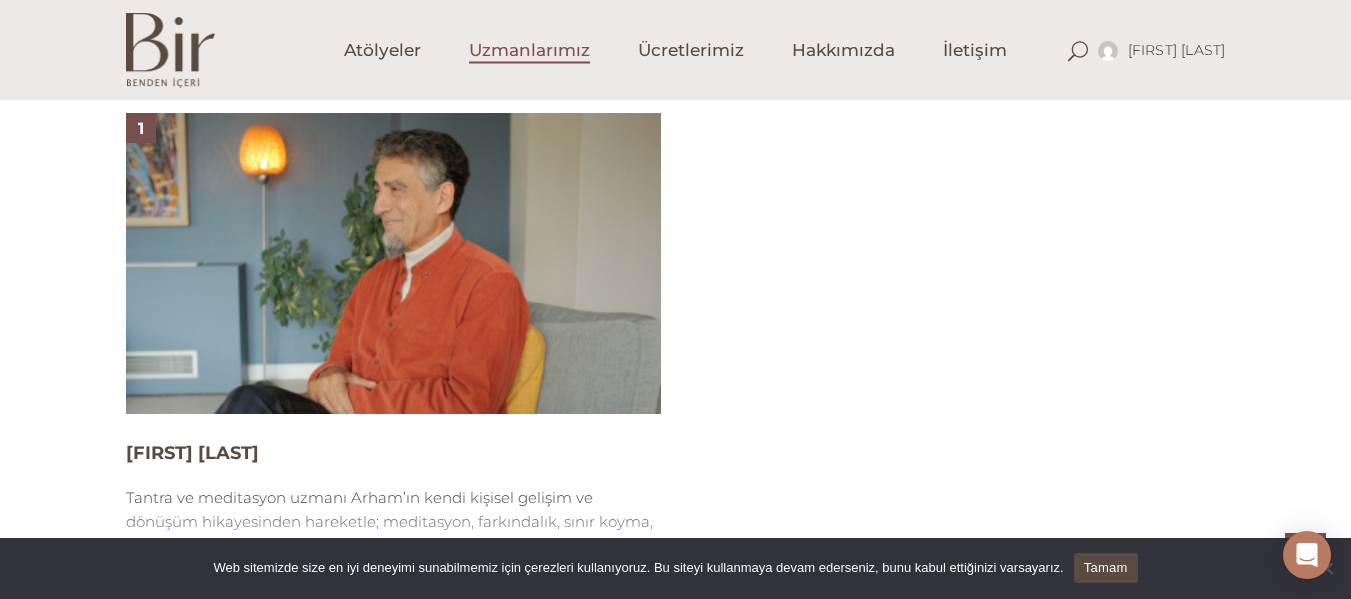 click on "Uzmanlarımız" at bounding box center [529, 50] 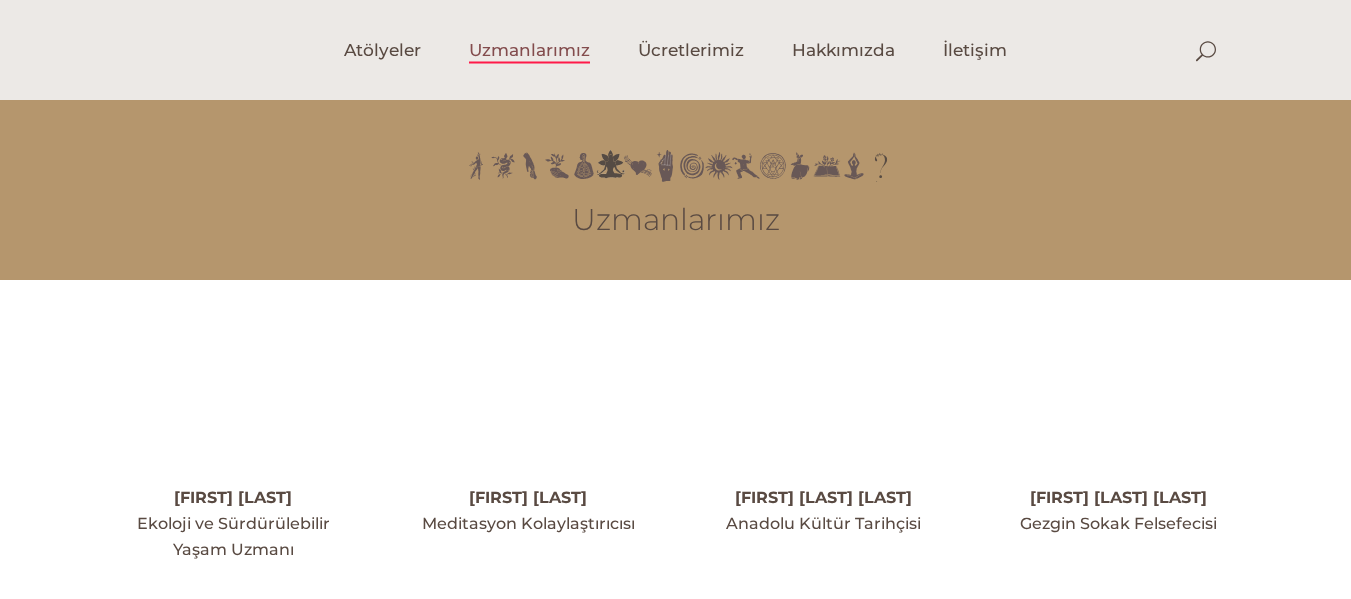 scroll, scrollTop: 0, scrollLeft: 0, axis: both 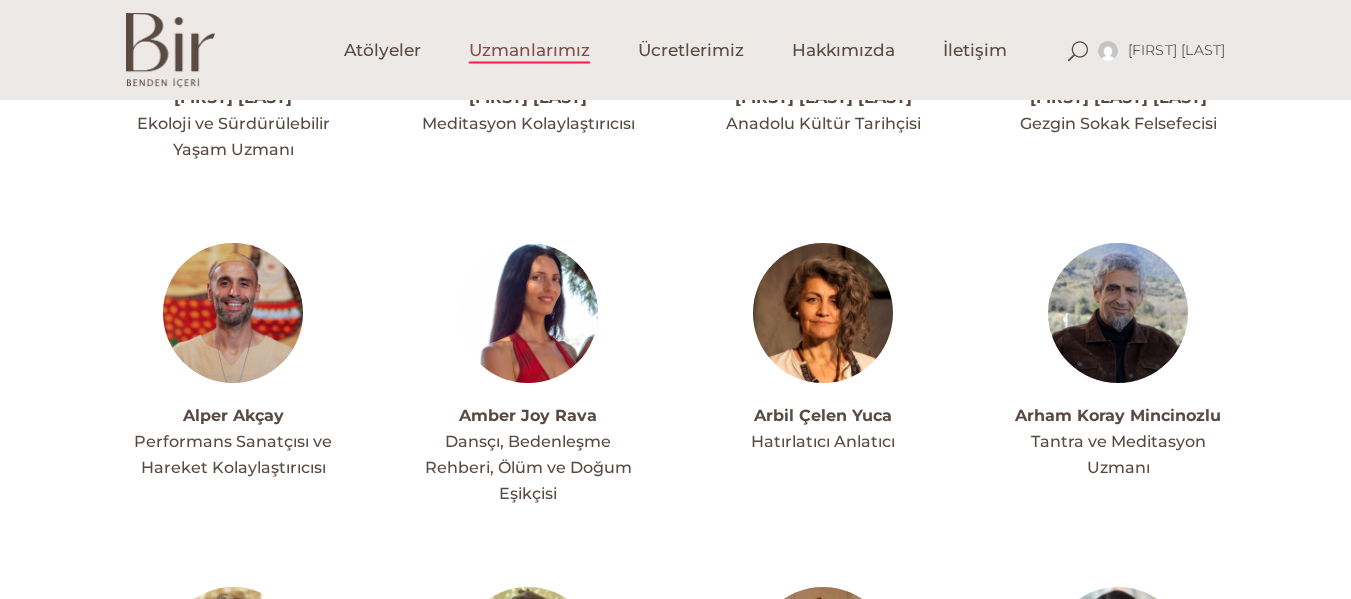 click at bounding box center (1118, 313) 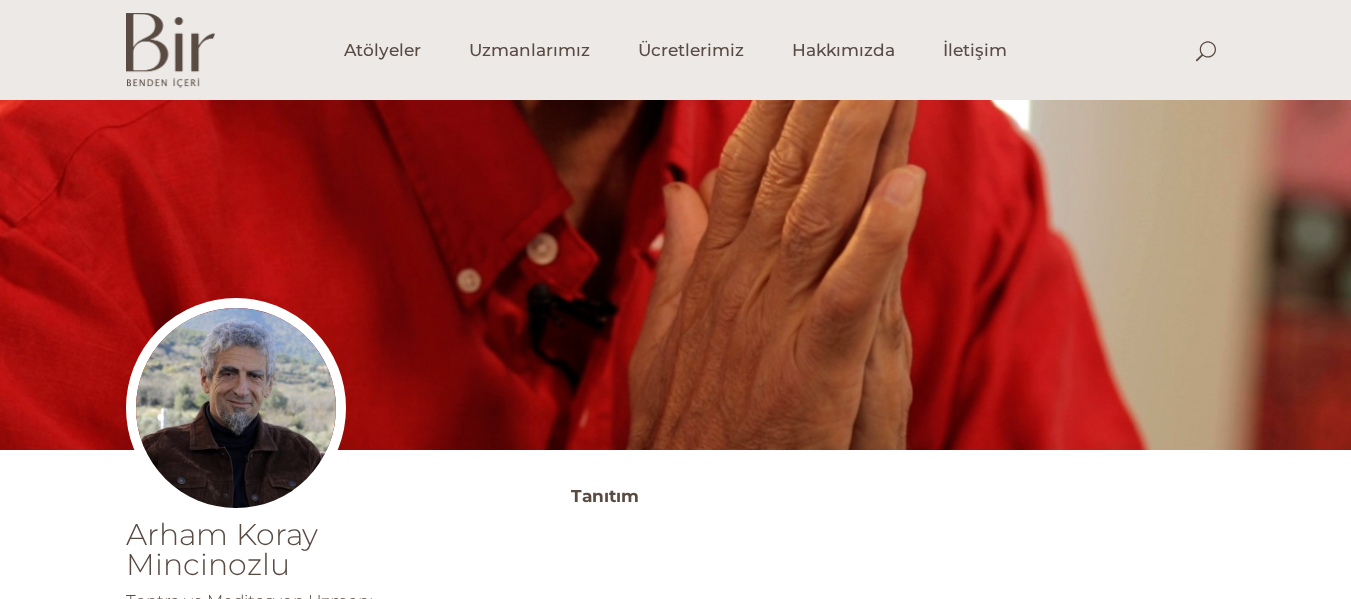 scroll, scrollTop: 0, scrollLeft: 0, axis: both 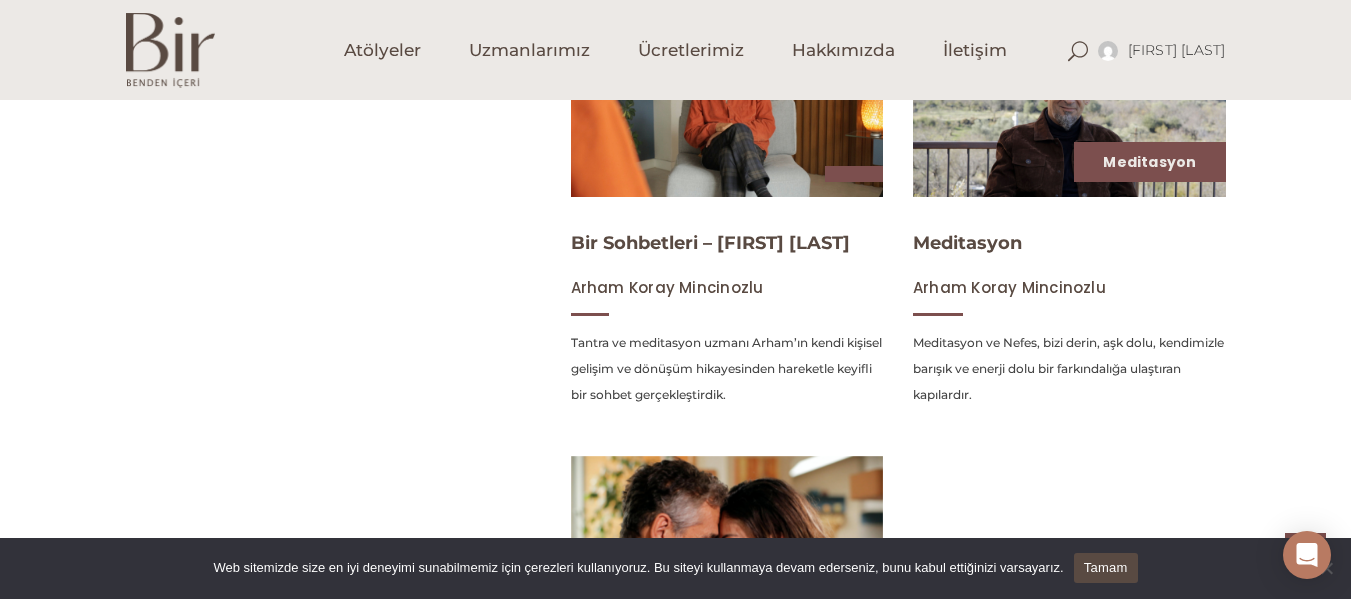 click at bounding box center (1069, 108) 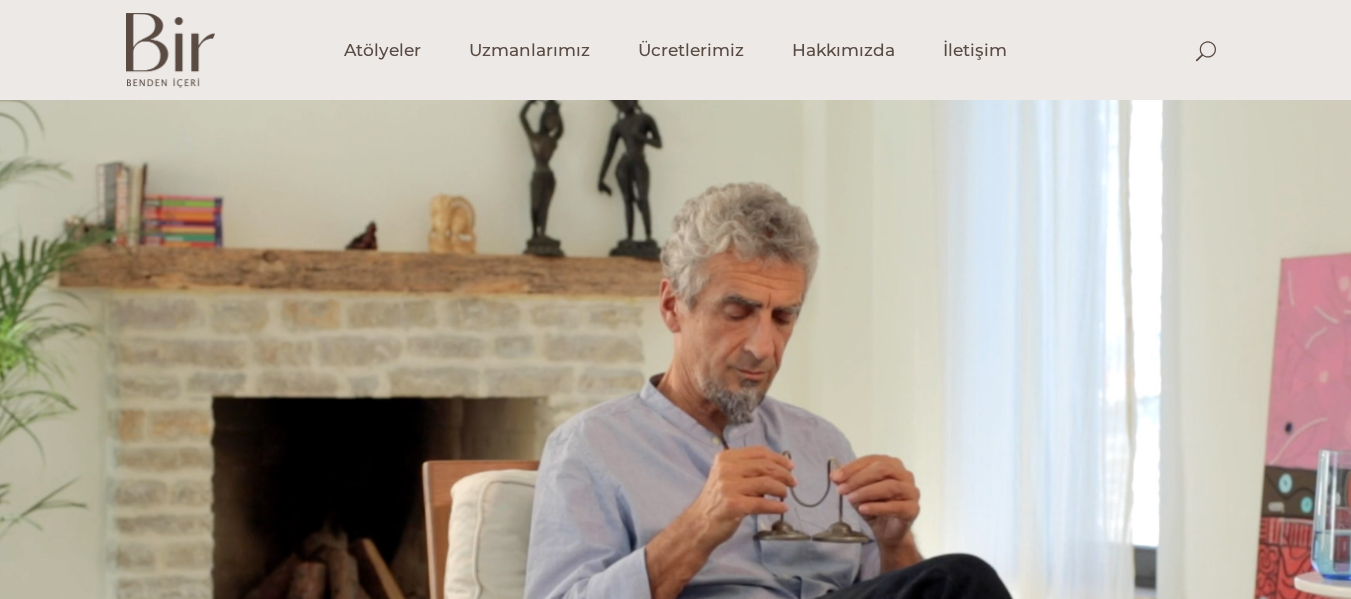 scroll, scrollTop: 0, scrollLeft: 0, axis: both 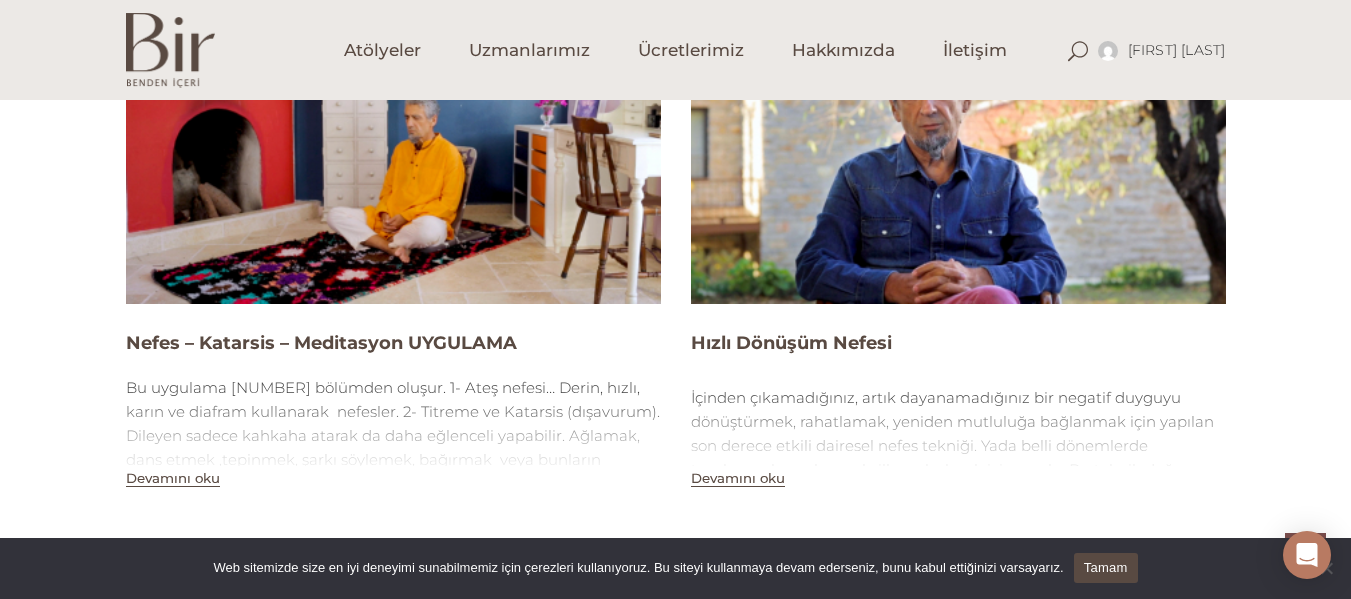 click at bounding box center [958, 153] 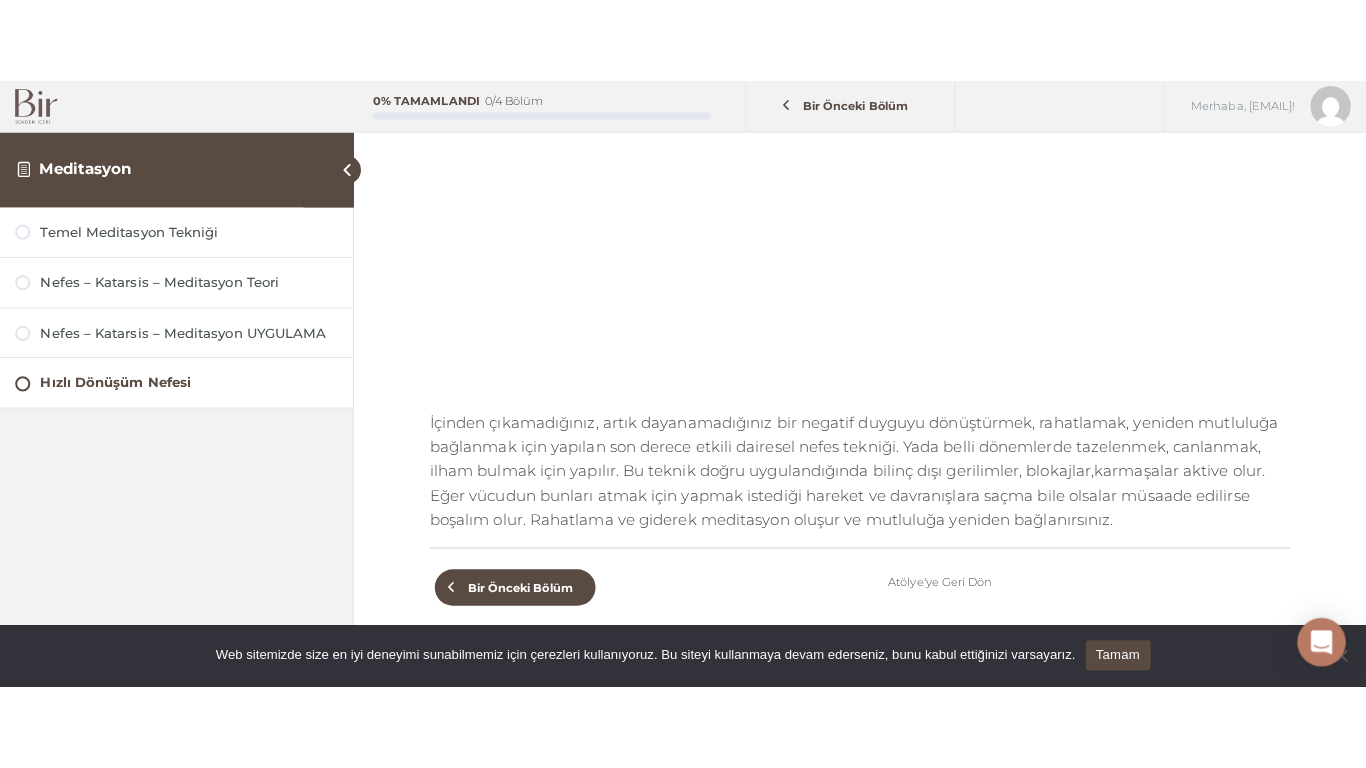 scroll, scrollTop: 343, scrollLeft: 0, axis: vertical 